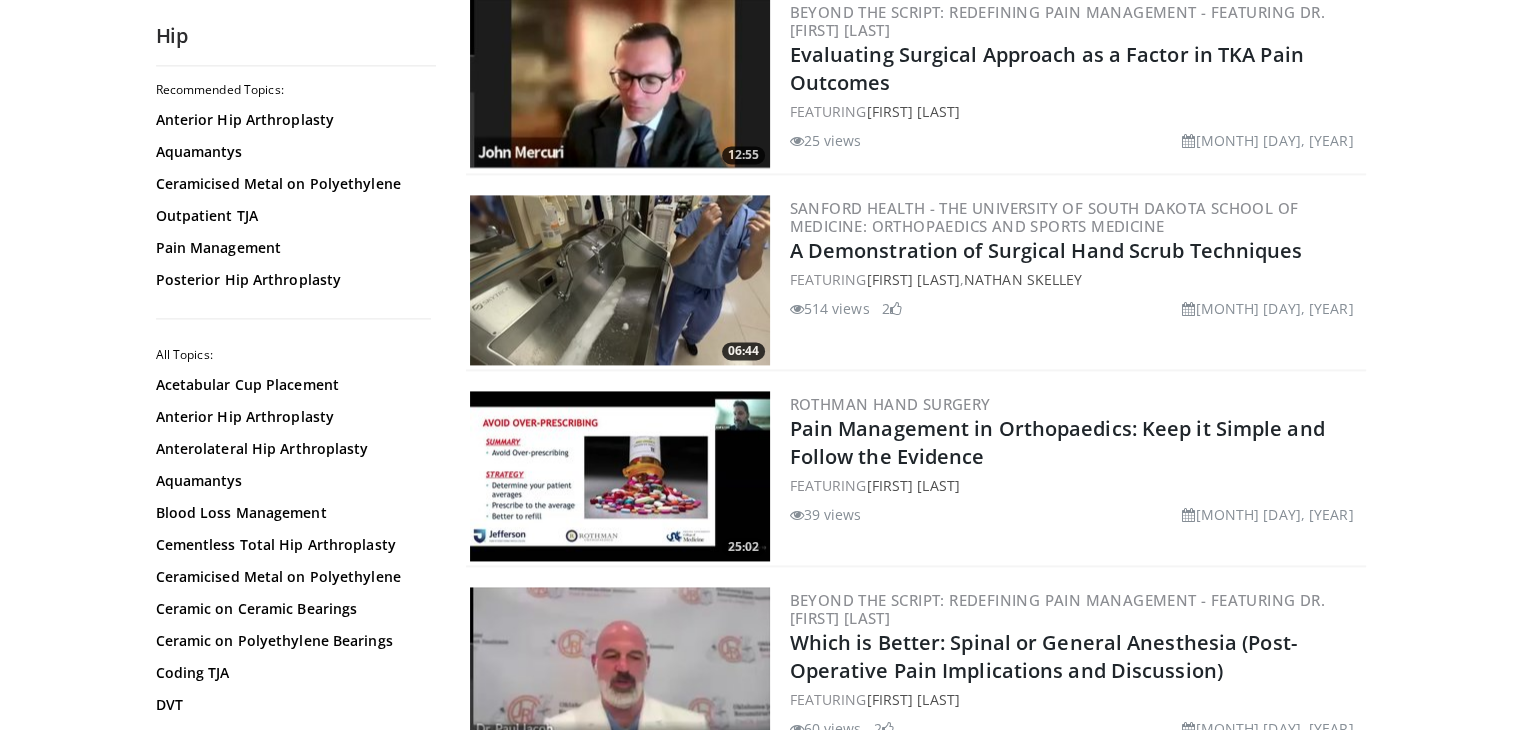 scroll, scrollTop: 2792, scrollLeft: 0, axis: vertical 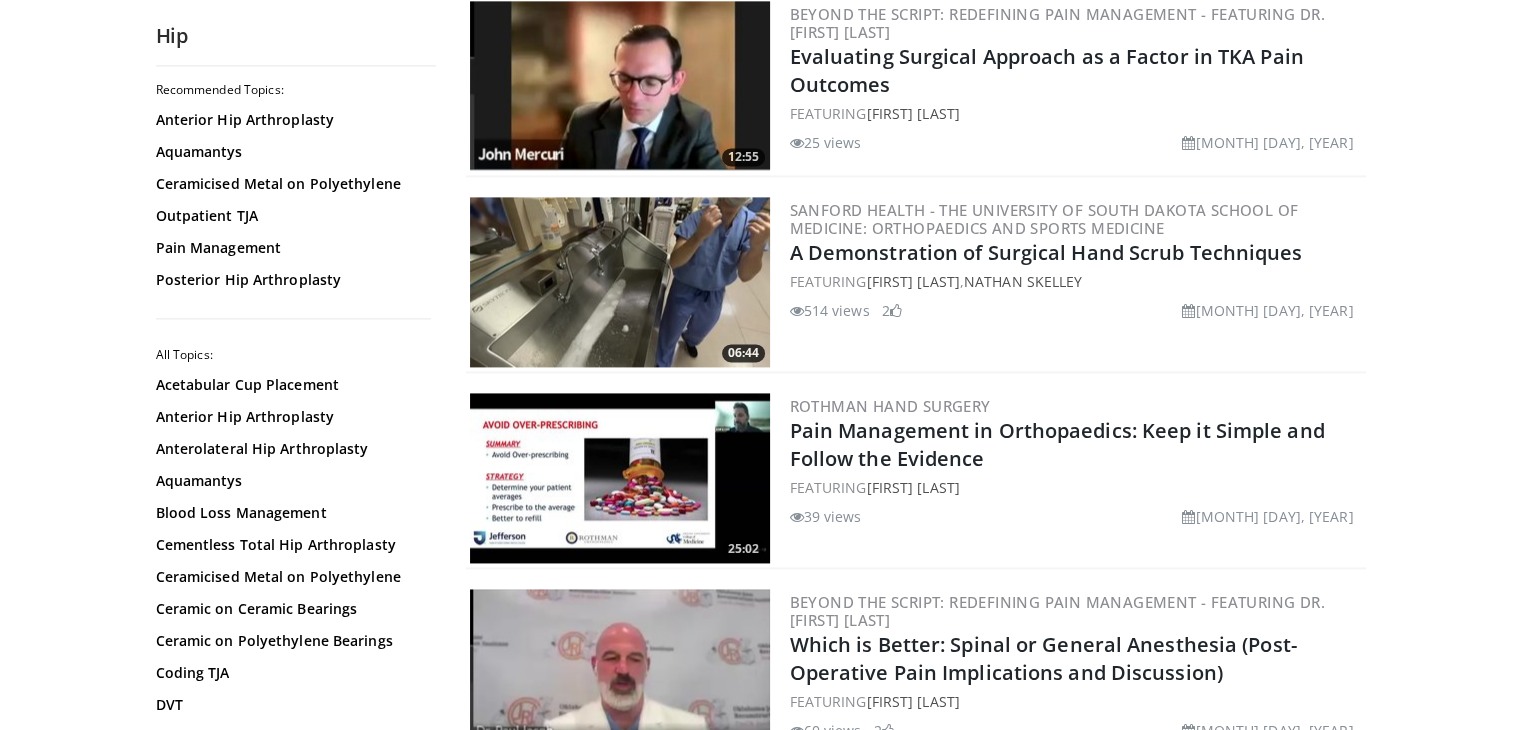 click at bounding box center [620, 282] 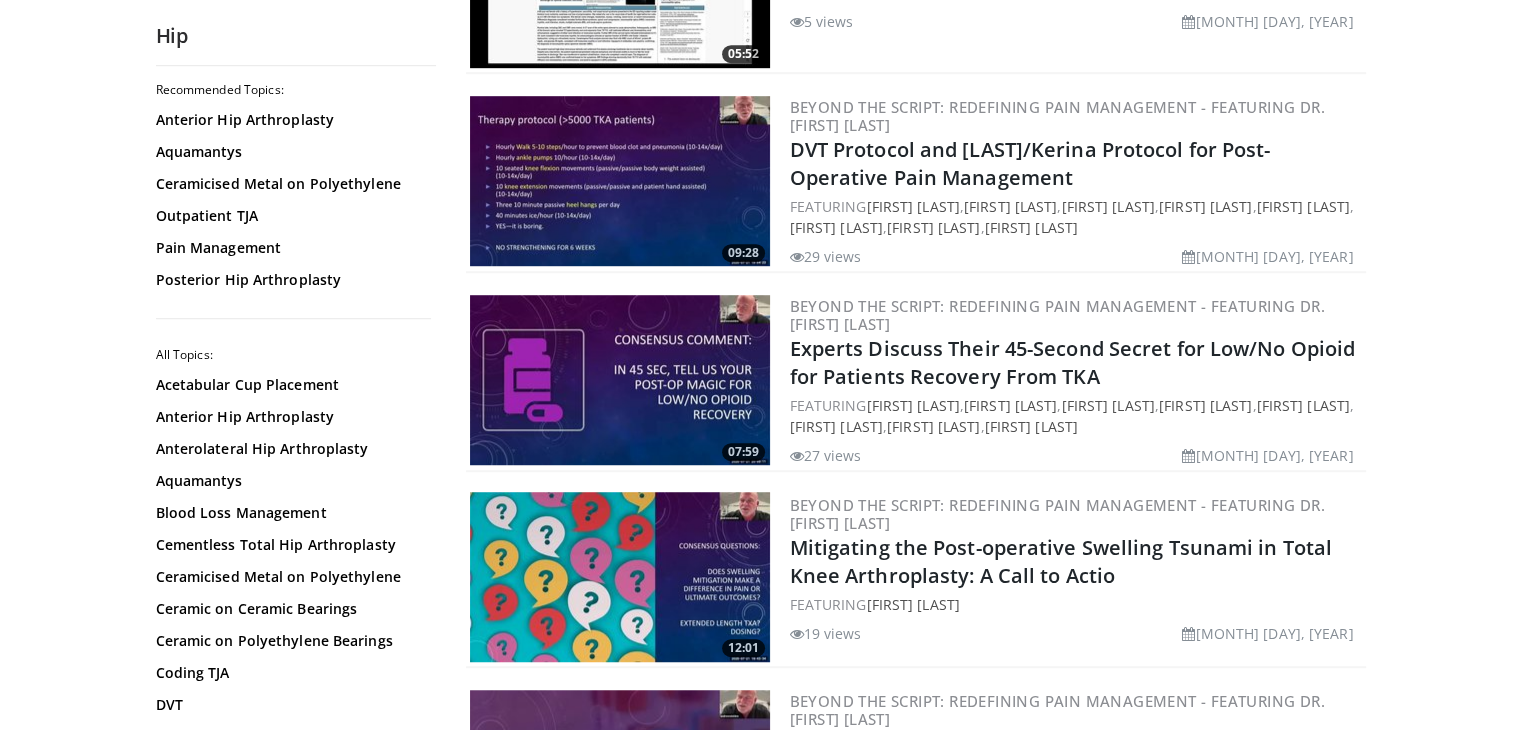 scroll, scrollTop: 1111, scrollLeft: 0, axis: vertical 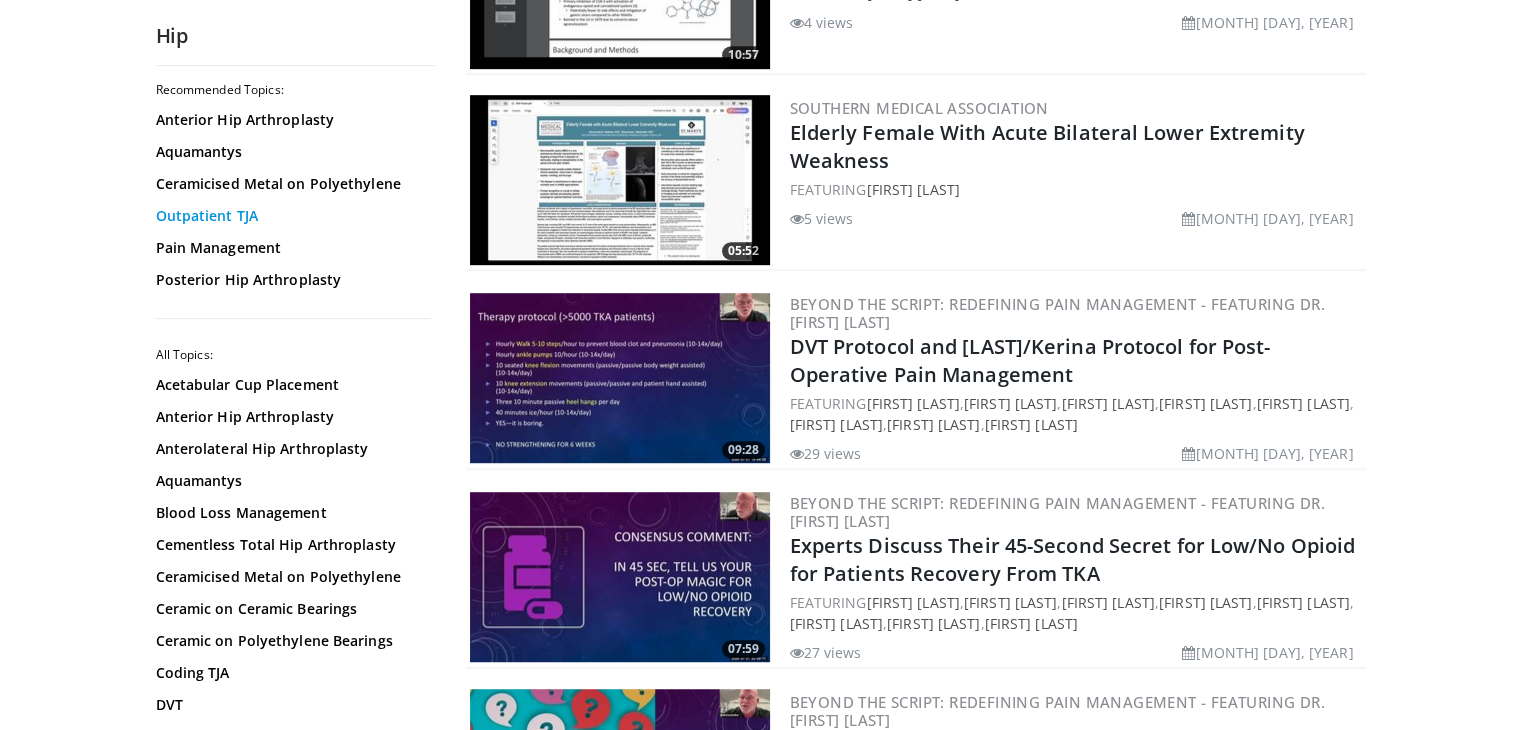 click on "Outpatient TJA" at bounding box center (291, 216) 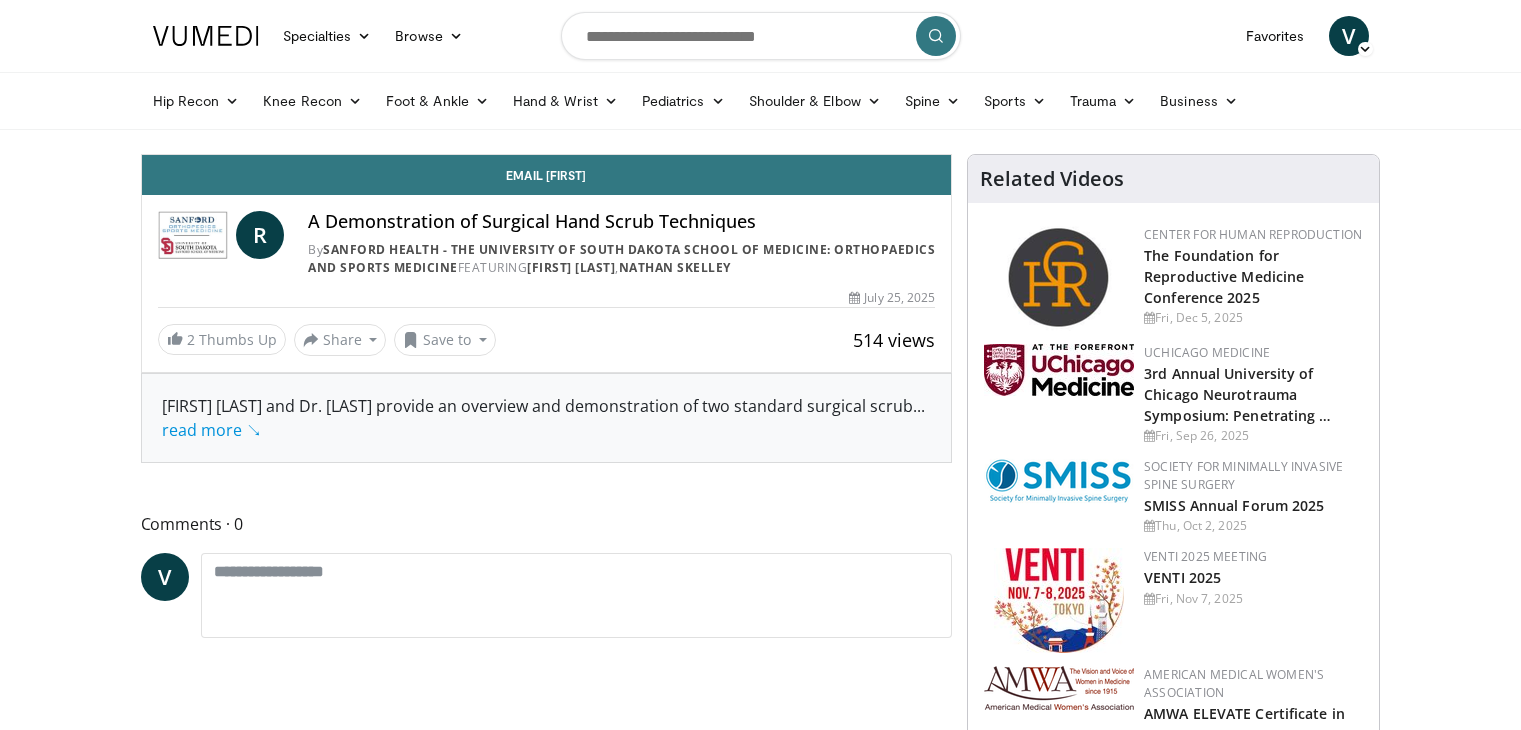 scroll, scrollTop: 0, scrollLeft: 0, axis: both 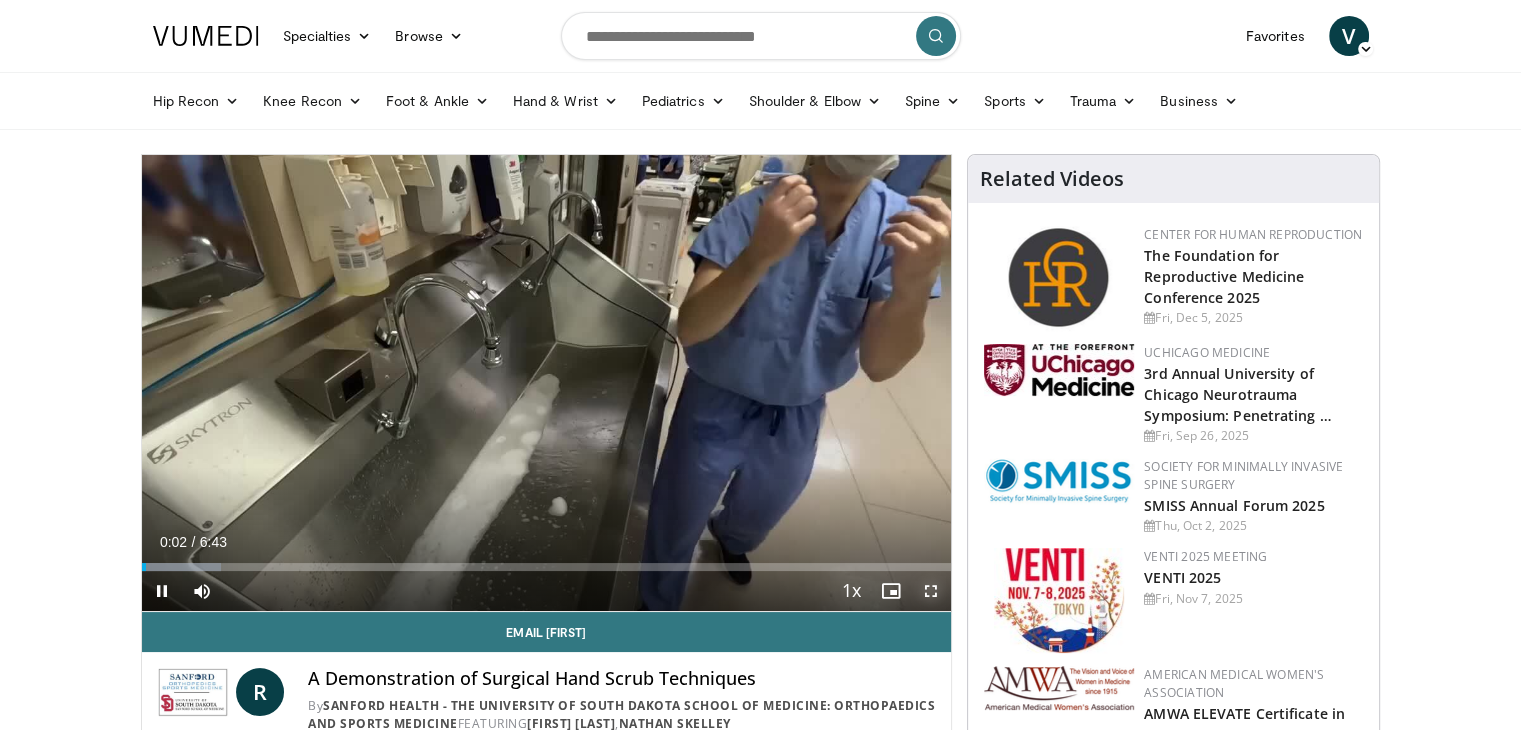 click at bounding box center (931, 591) 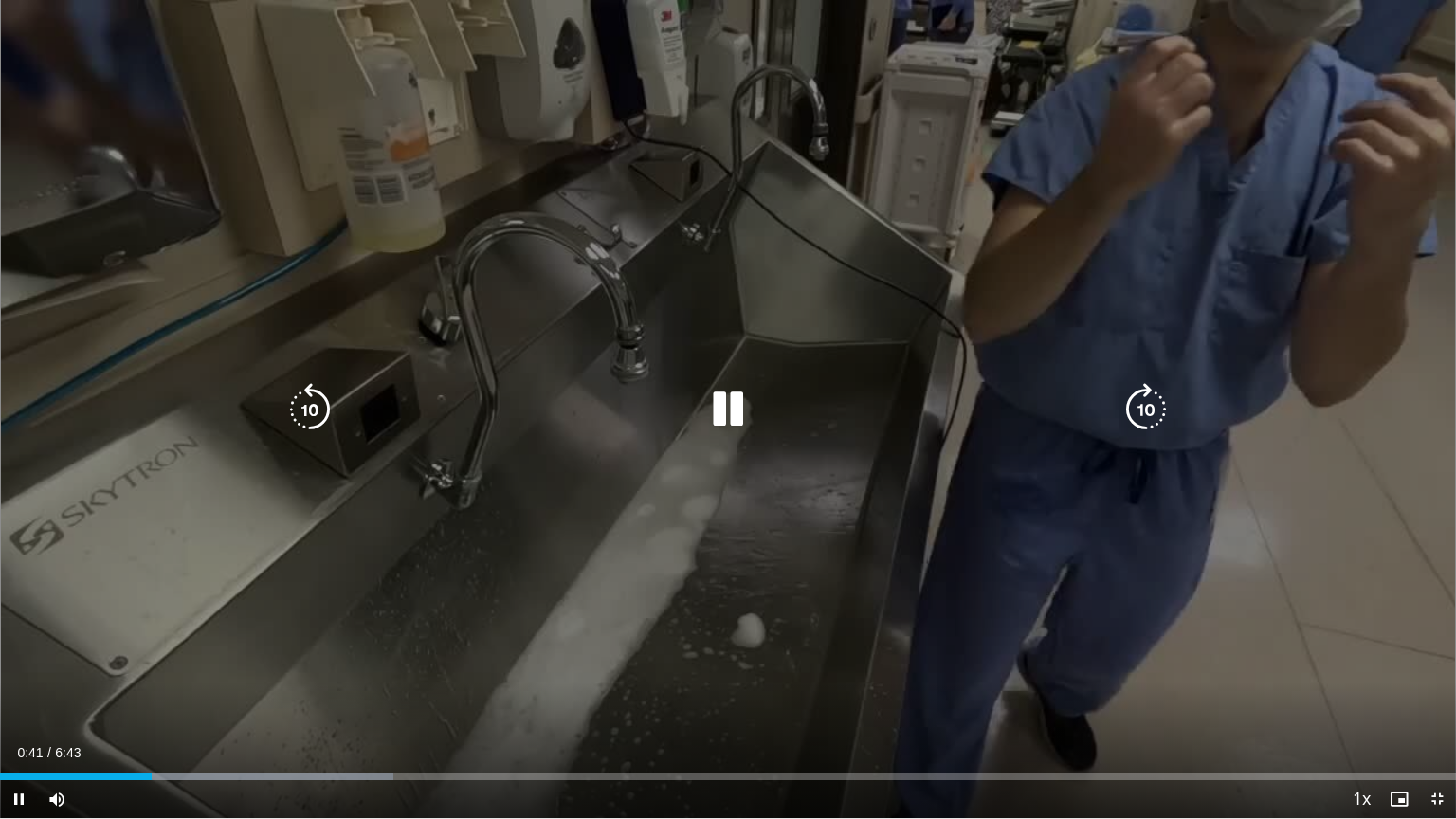 click at bounding box center (728, 410) 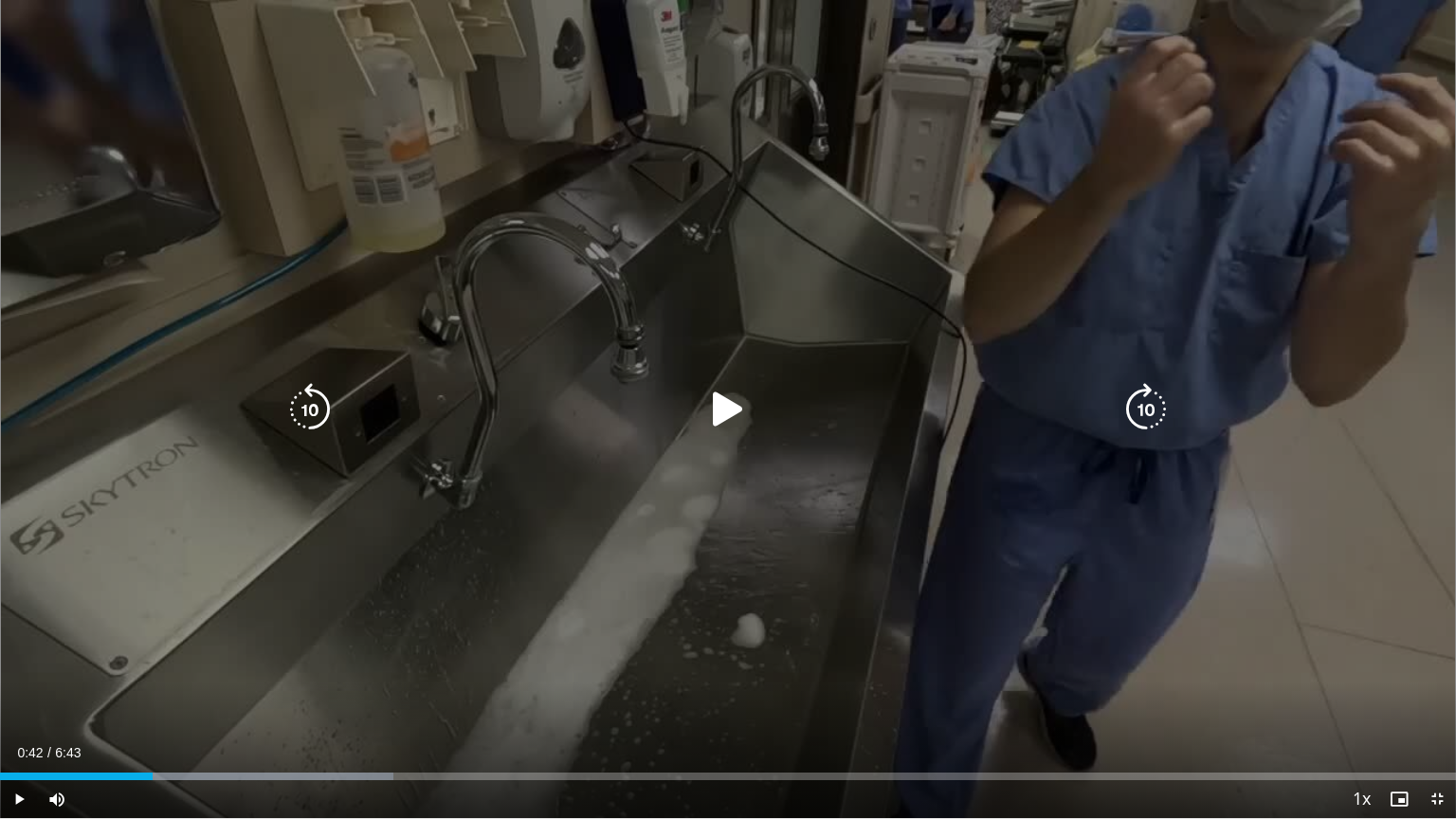 click on "10 seconds
Tap to unmute" at bounding box center [728, 409] 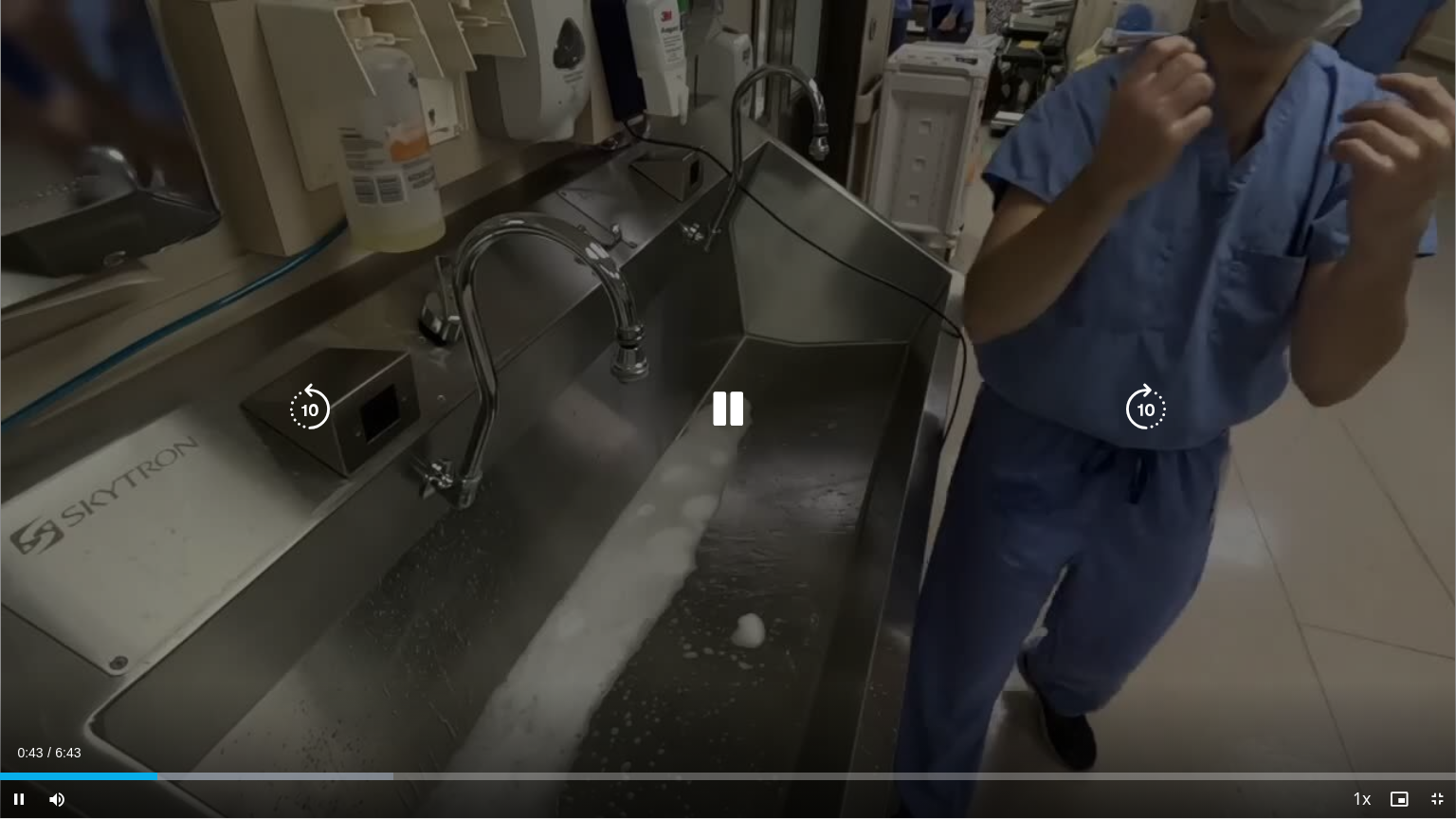 click at bounding box center (728, 410) 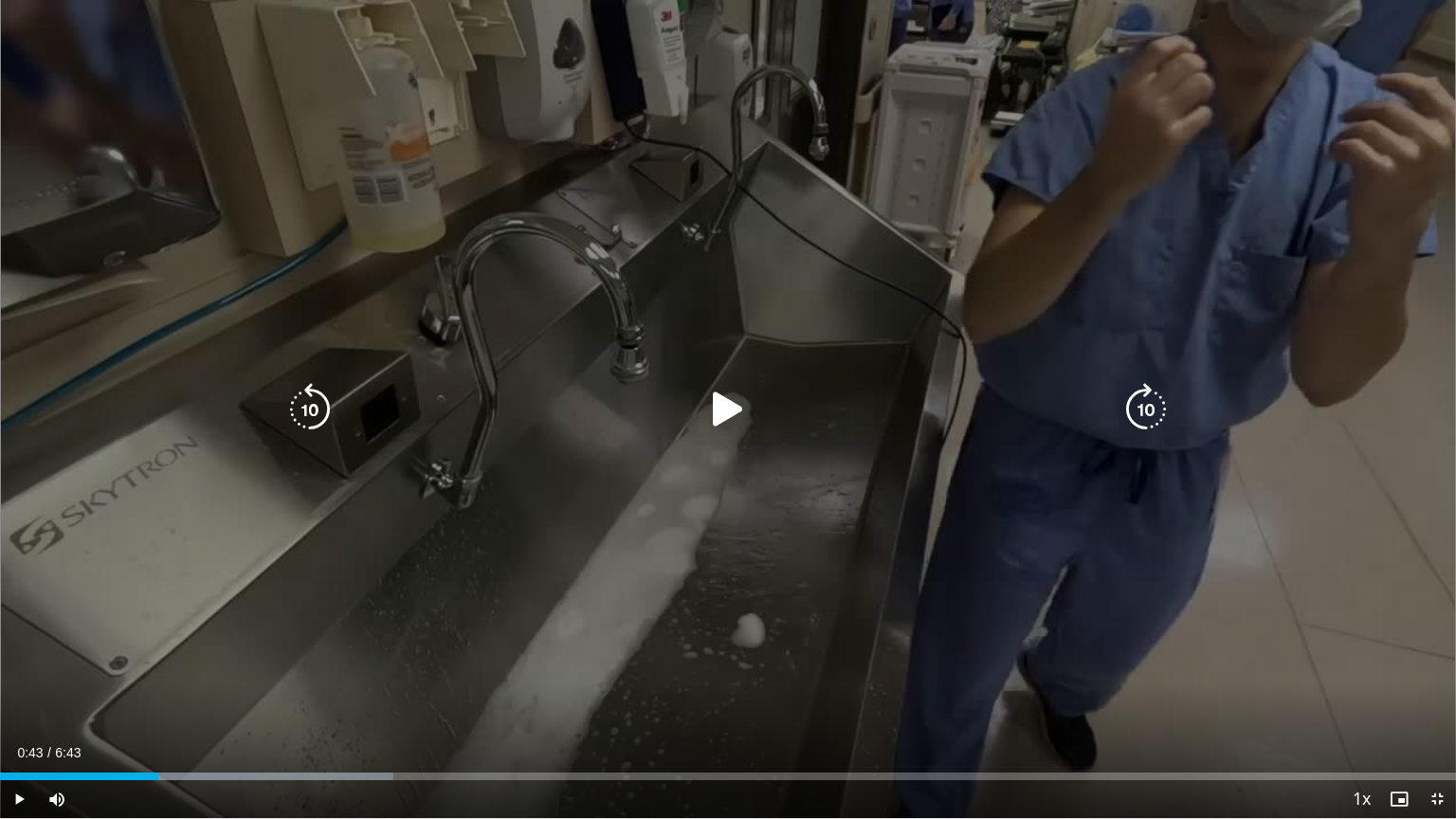 type 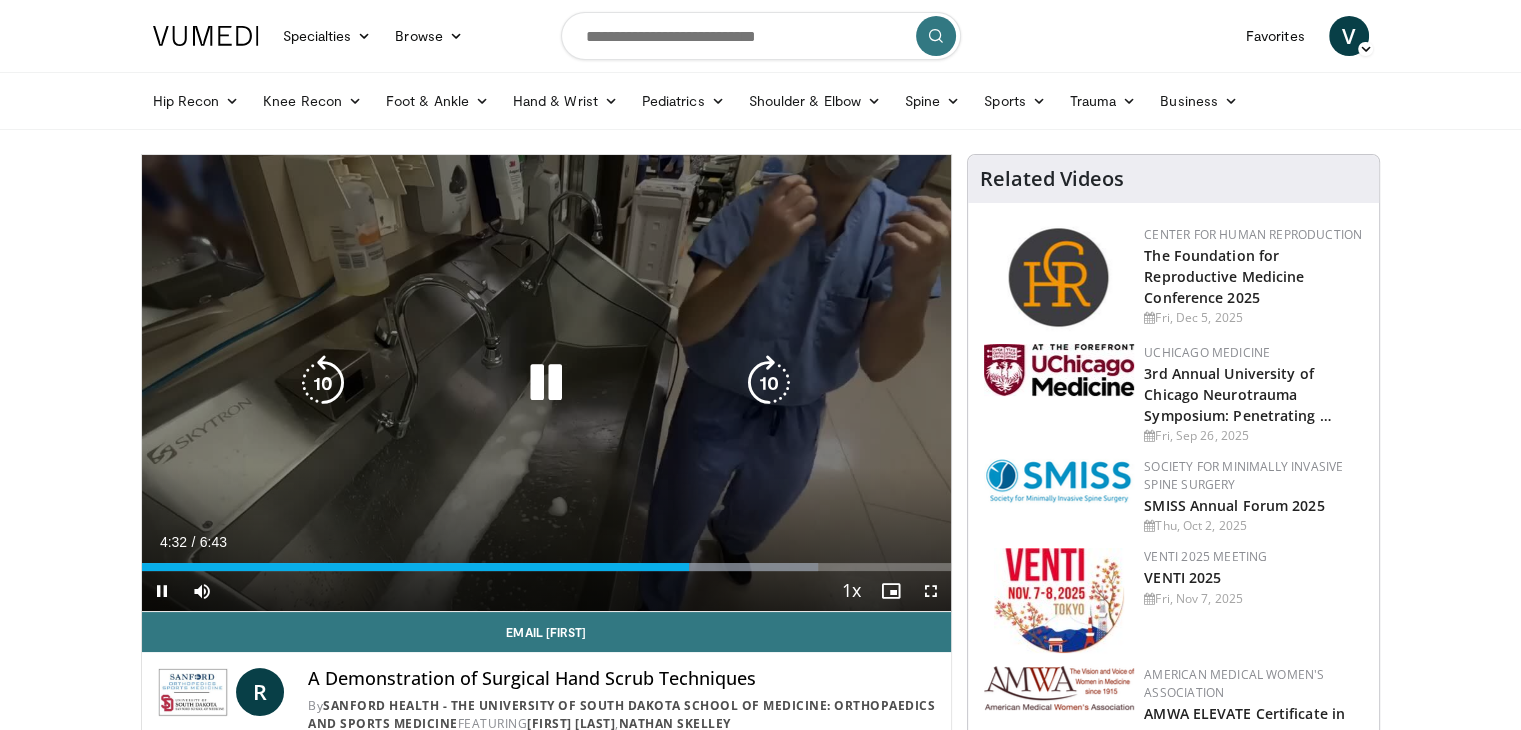 click on "10 seconds
Tap to unmute" at bounding box center [547, 383] 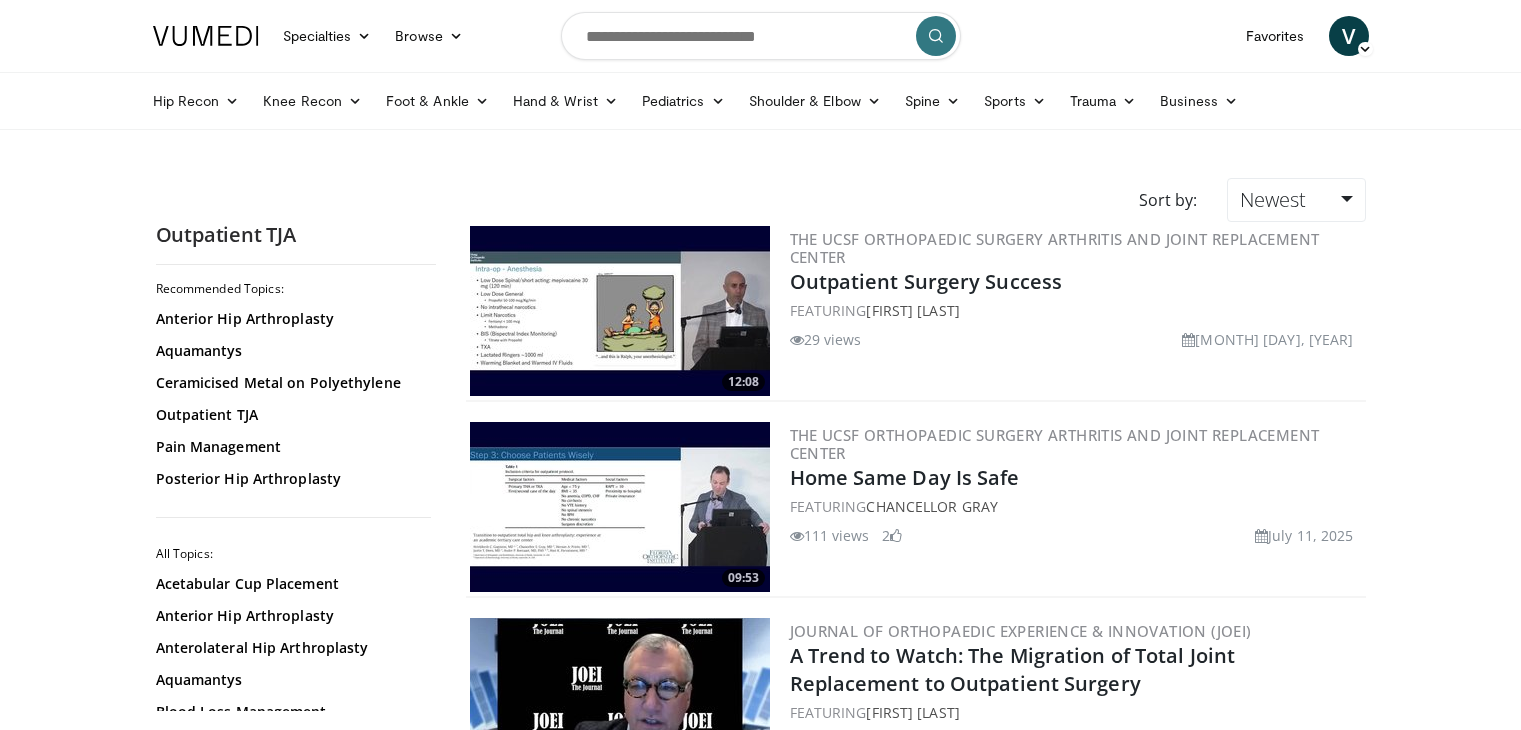 scroll, scrollTop: 0, scrollLeft: 0, axis: both 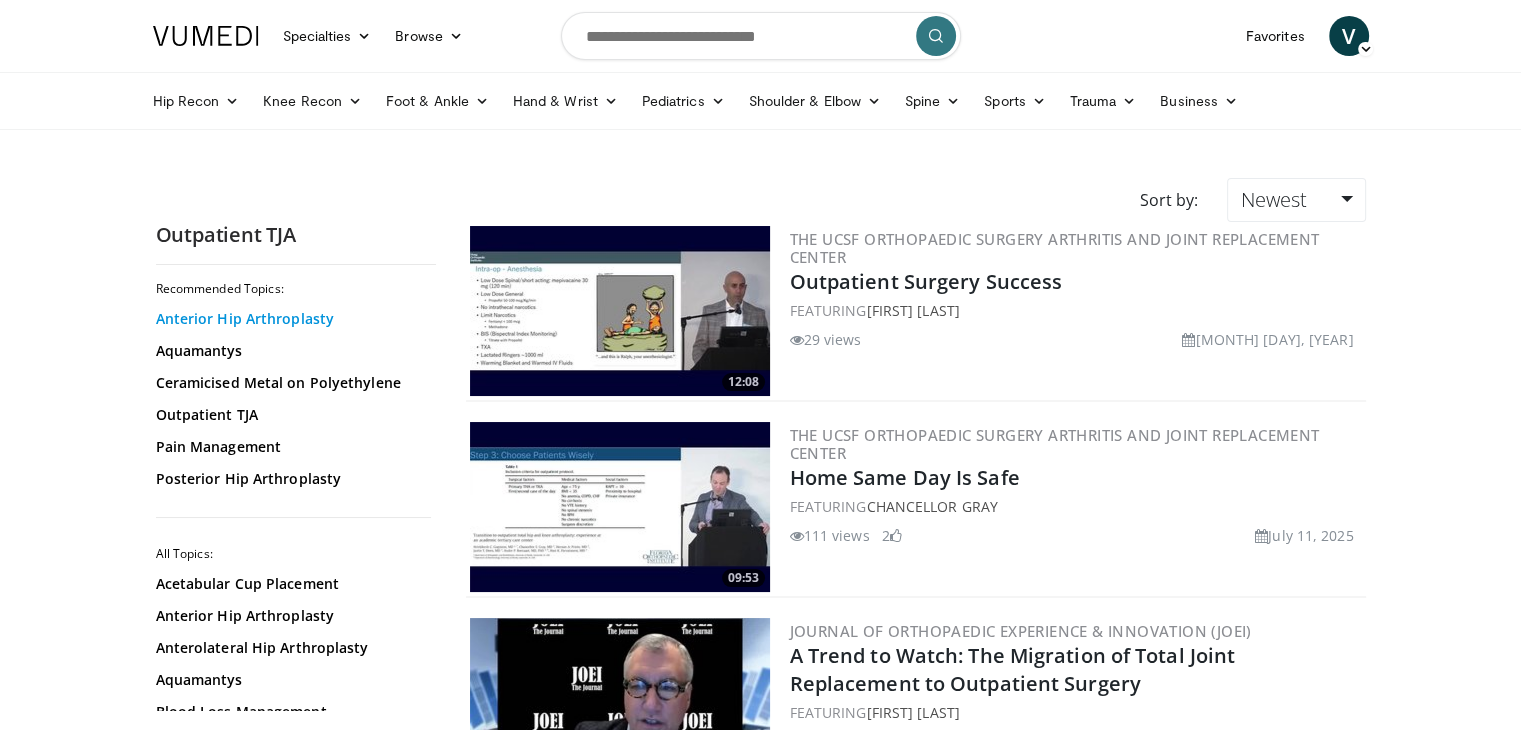 click on "Anterior Hip Arthroplasty" at bounding box center [291, 319] 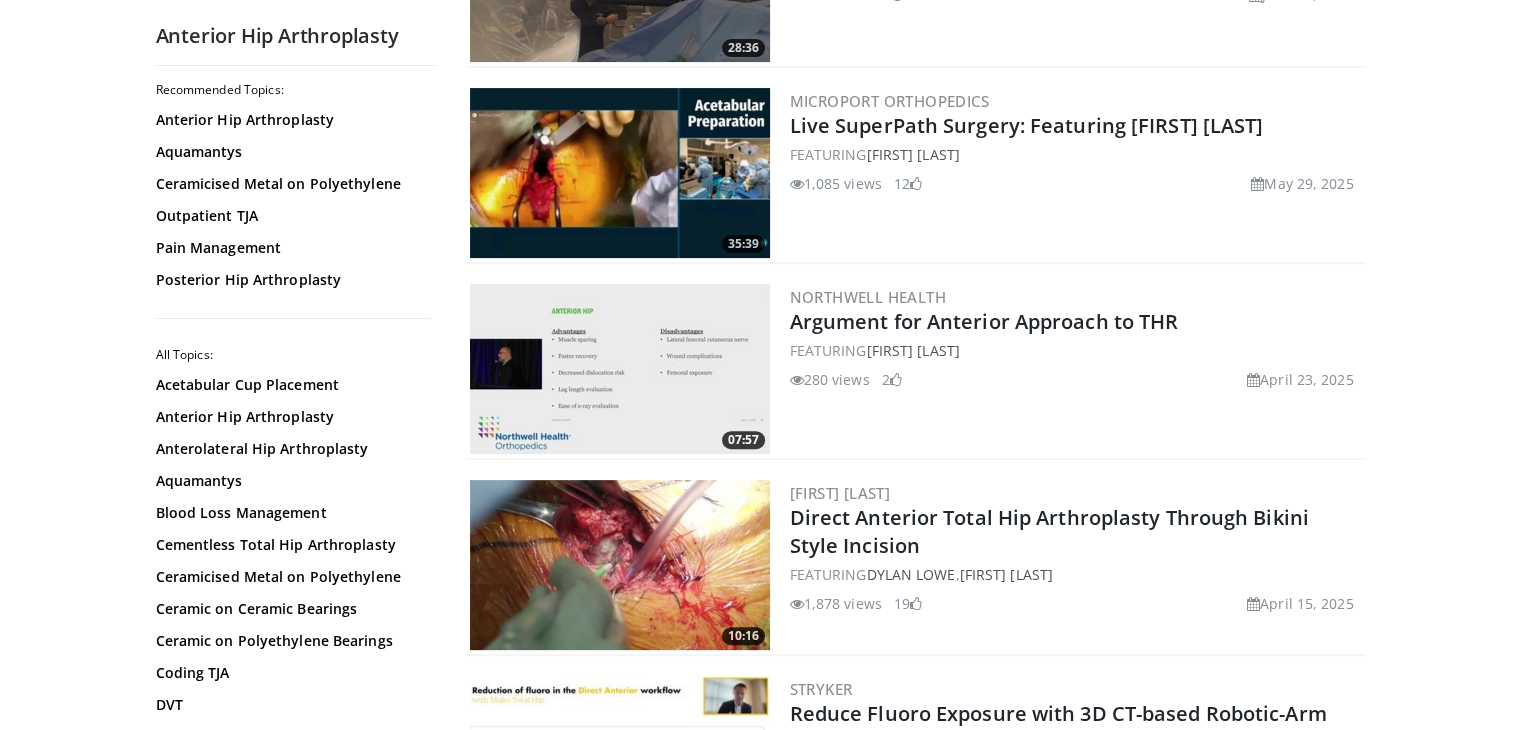 scroll, scrollTop: 528, scrollLeft: 0, axis: vertical 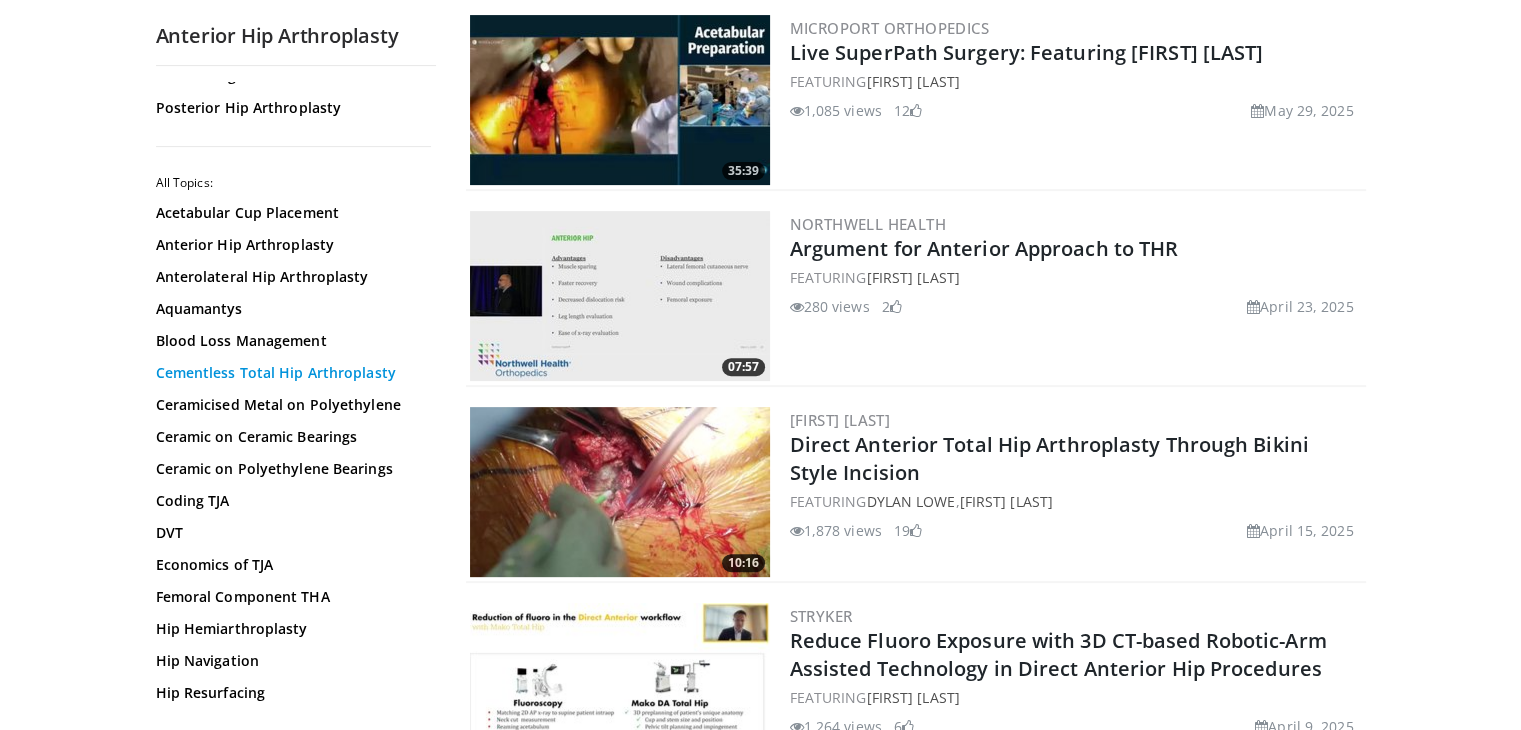click on "Cementless Total Hip Arthroplasty" at bounding box center (291, 373) 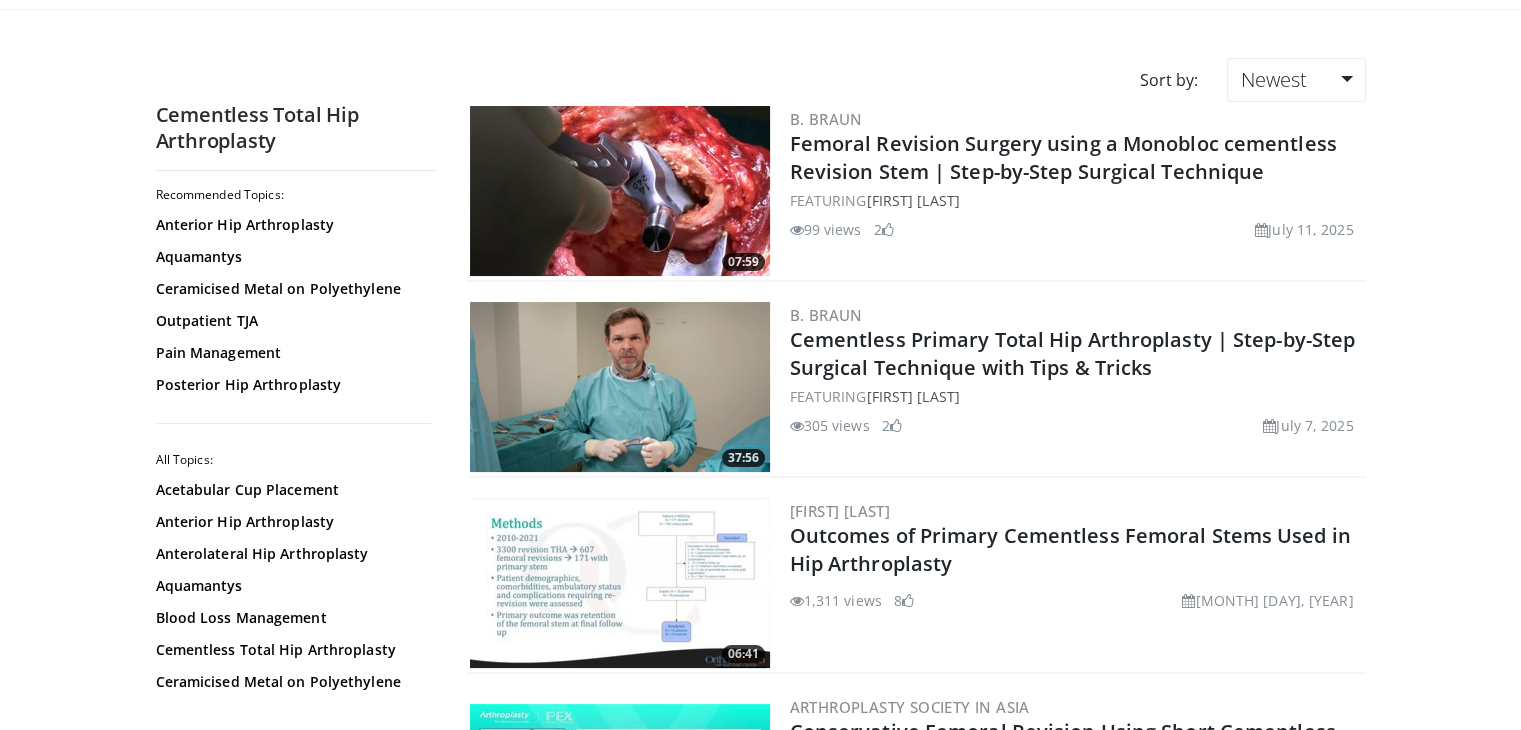 scroll, scrollTop: 132, scrollLeft: 0, axis: vertical 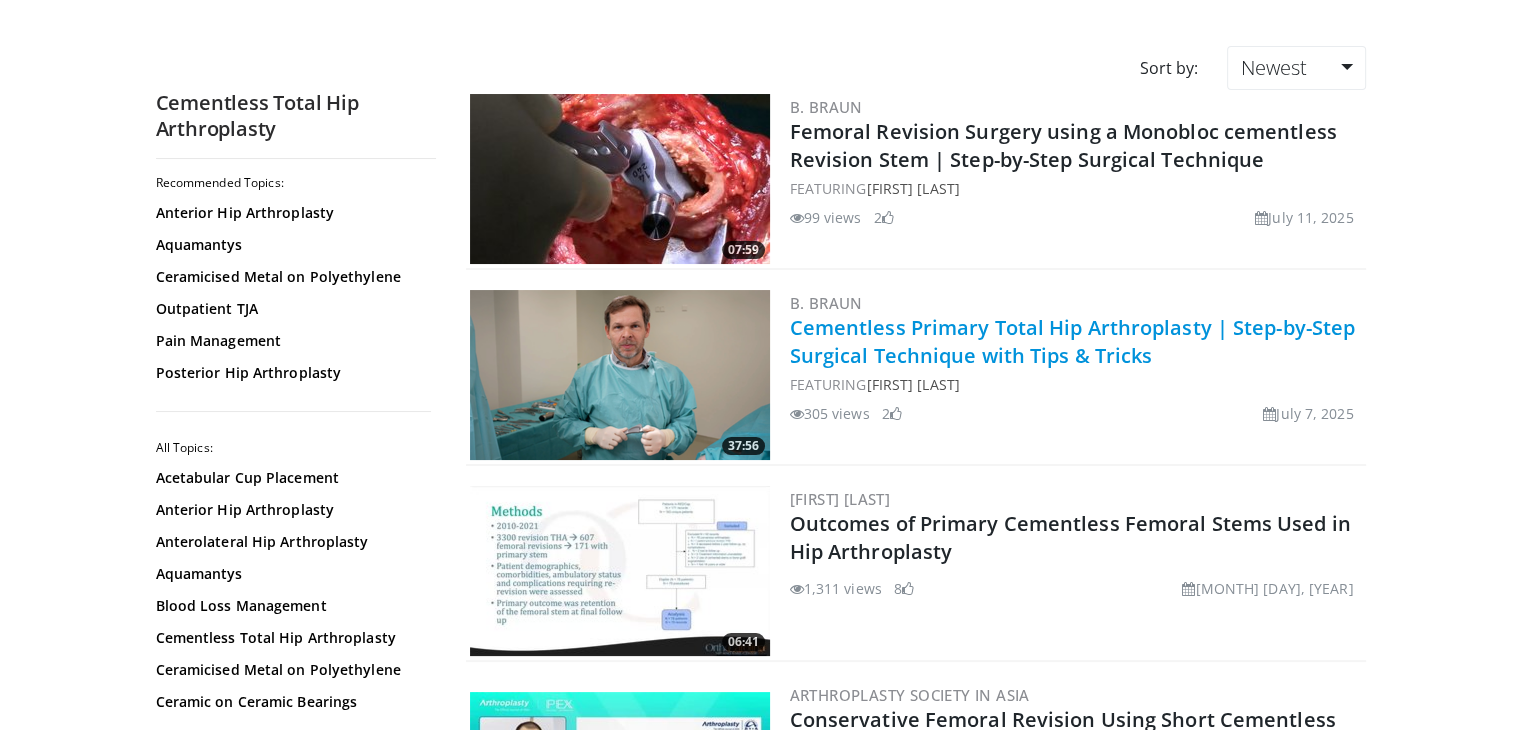 click on "Cementless Primary Total Hip Arthroplasty | Step-by-Step Surgical Technique with Tips & Tricks" at bounding box center [1073, 341] 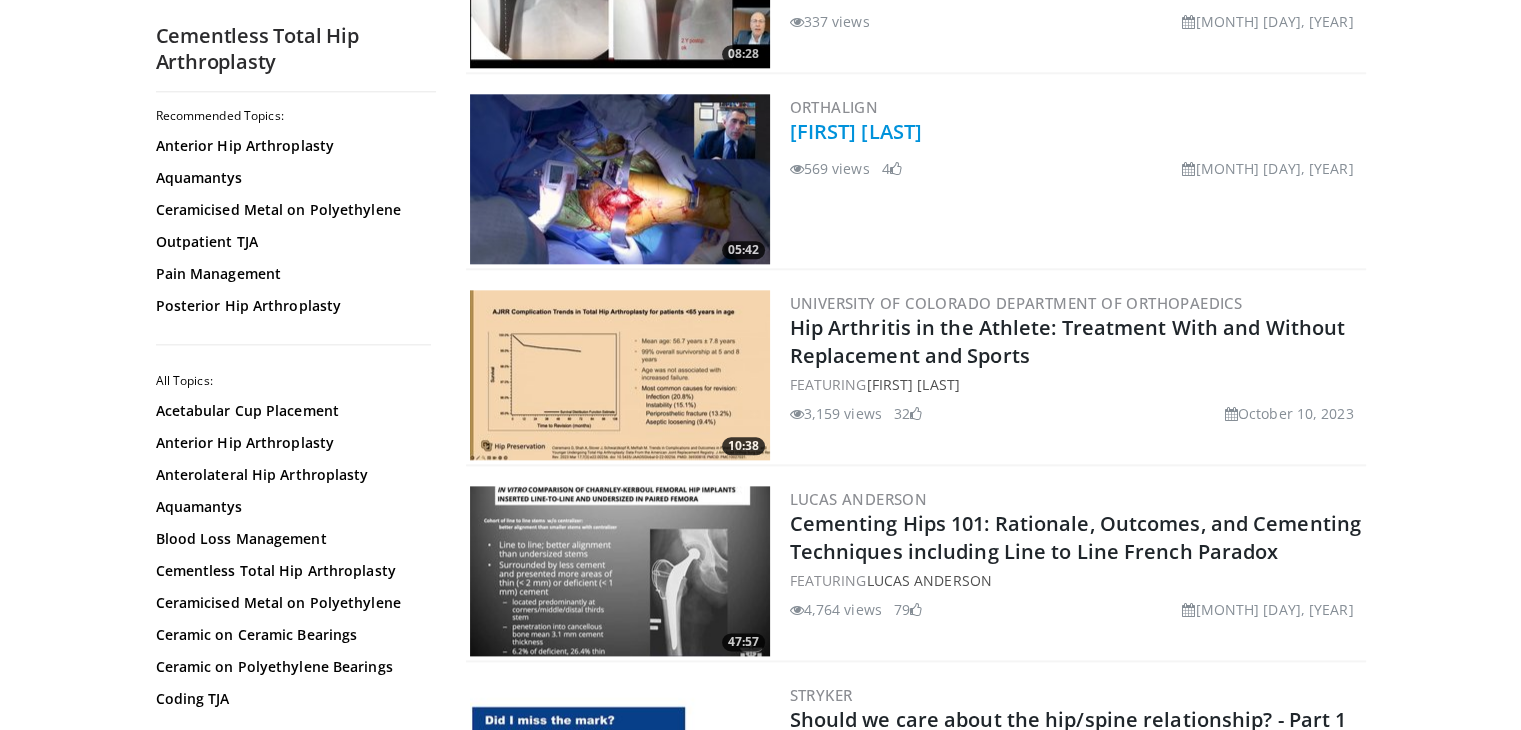 scroll, scrollTop: 2332, scrollLeft: 0, axis: vertical 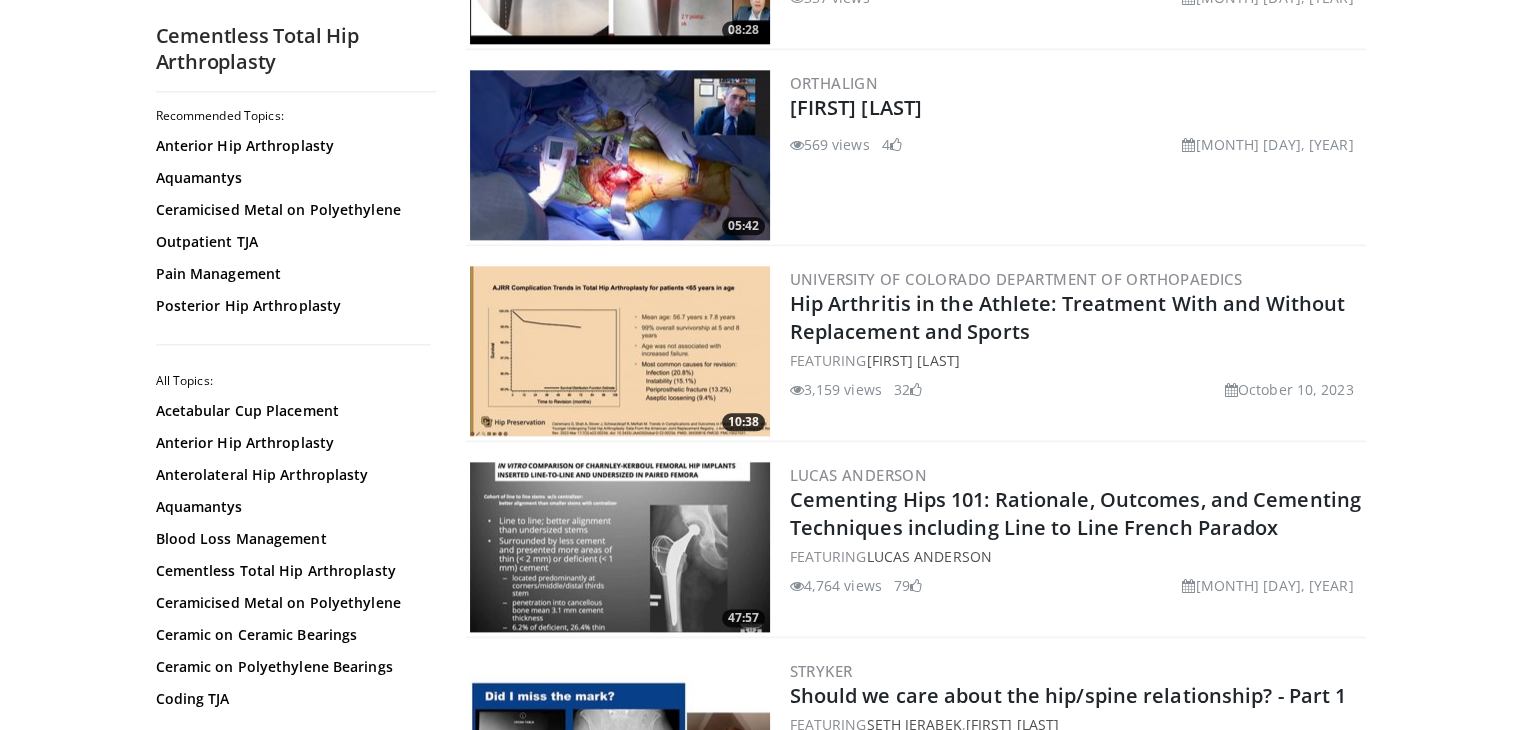 click at bounding box center (620, 155) 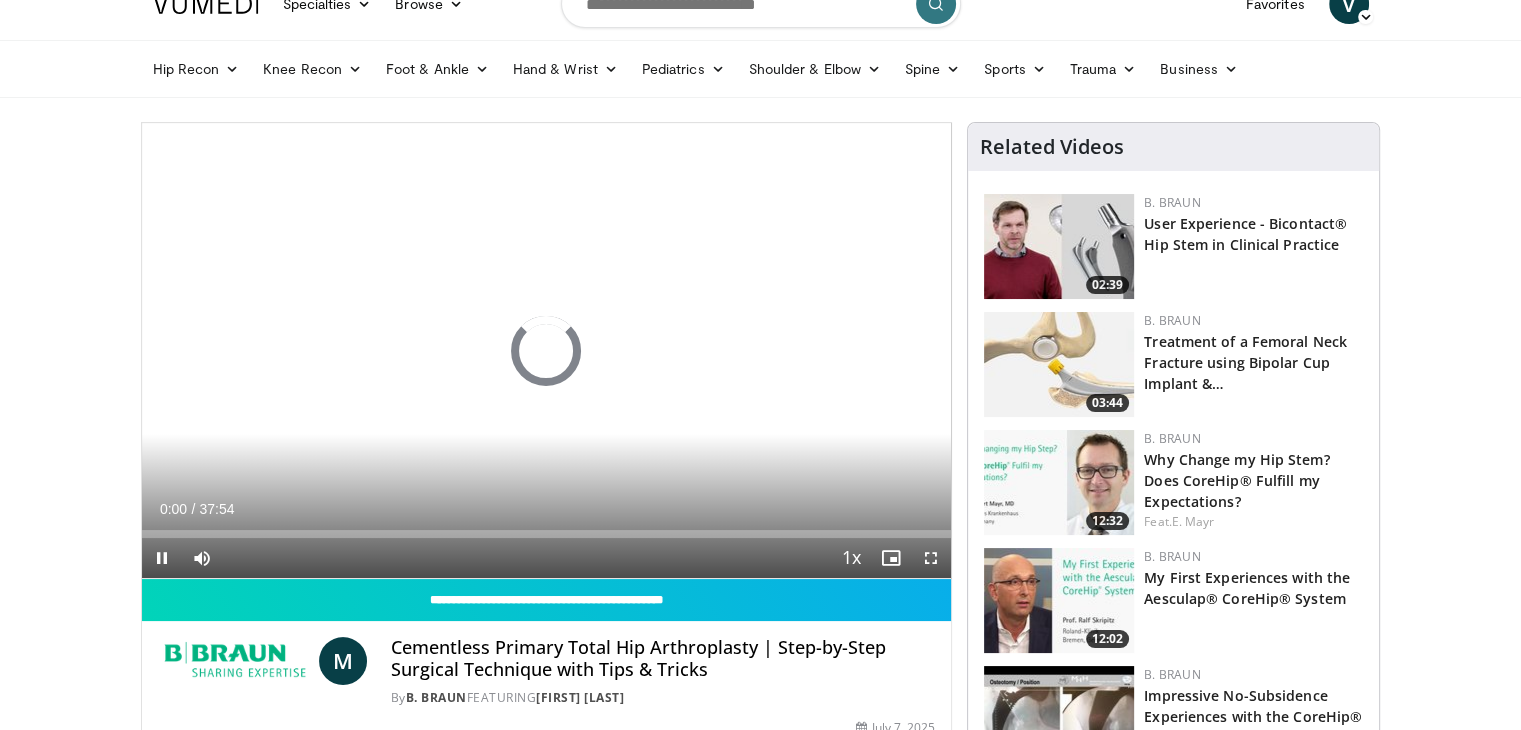 scroll, scrollTop: 34, scrollLeft: 0, axis: vertical 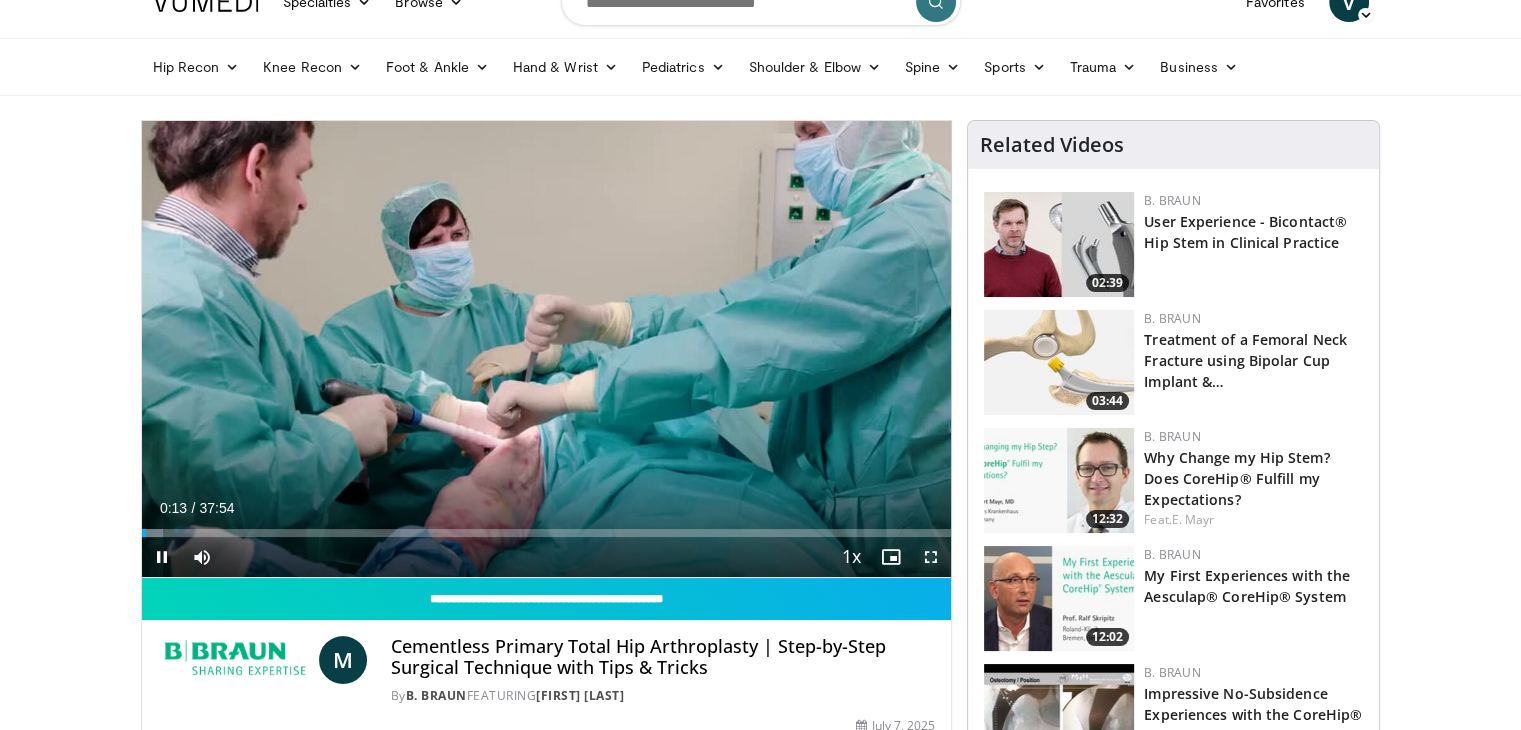 click at bounding box center (931, 557) 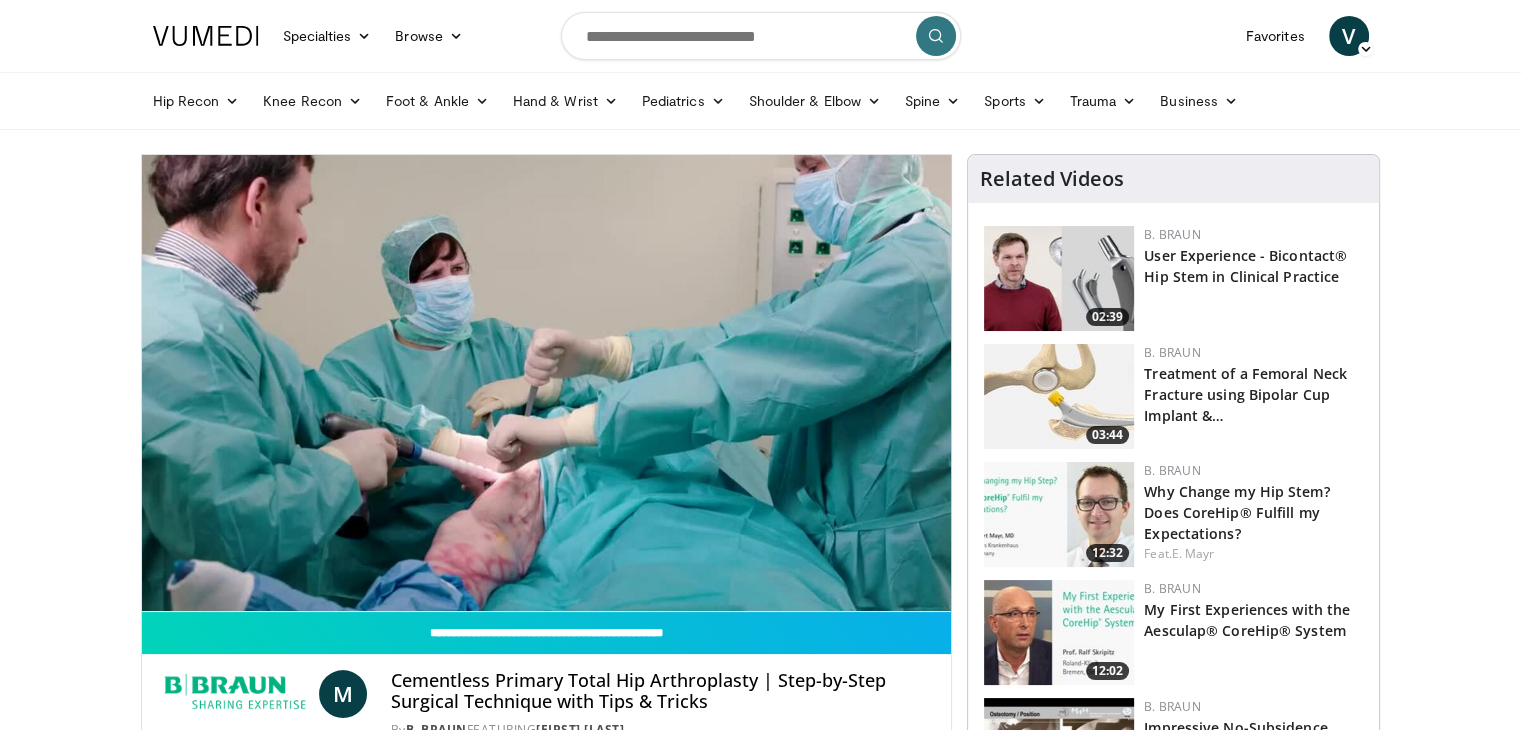 scroll, scrollTop: 363, scrollLeft: 0, axis: vertical 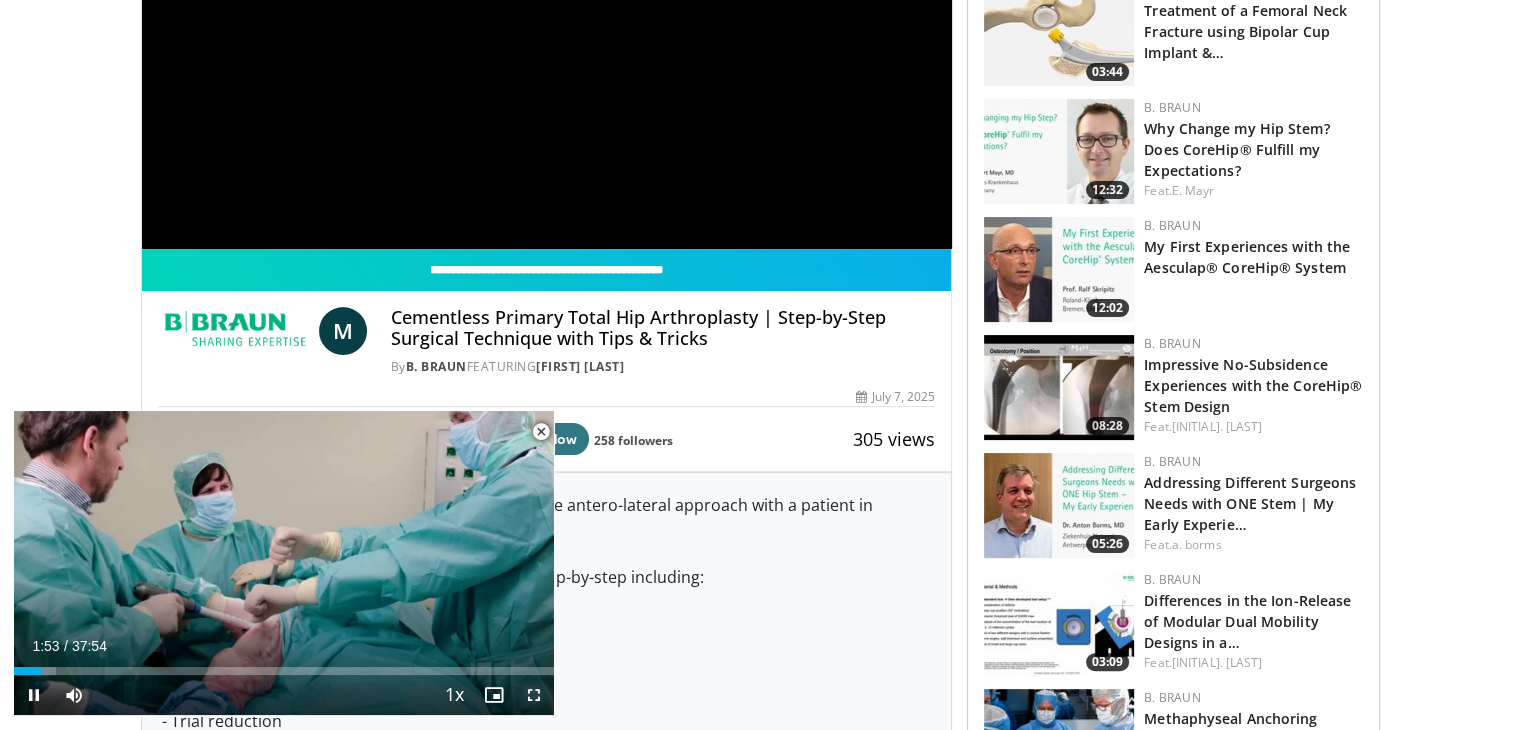 click at bounding box center (534, 695) 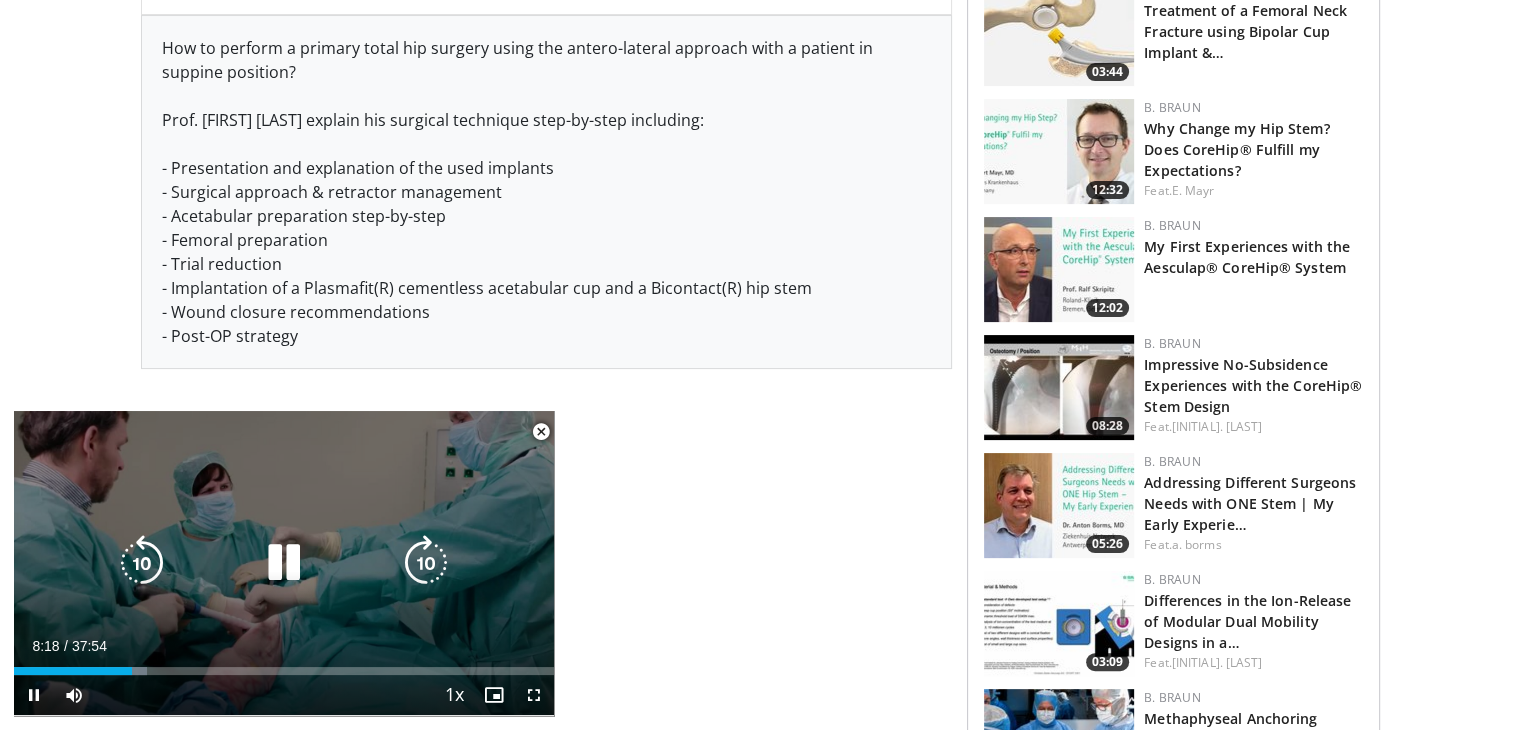 click at bounding box center [284, 563] 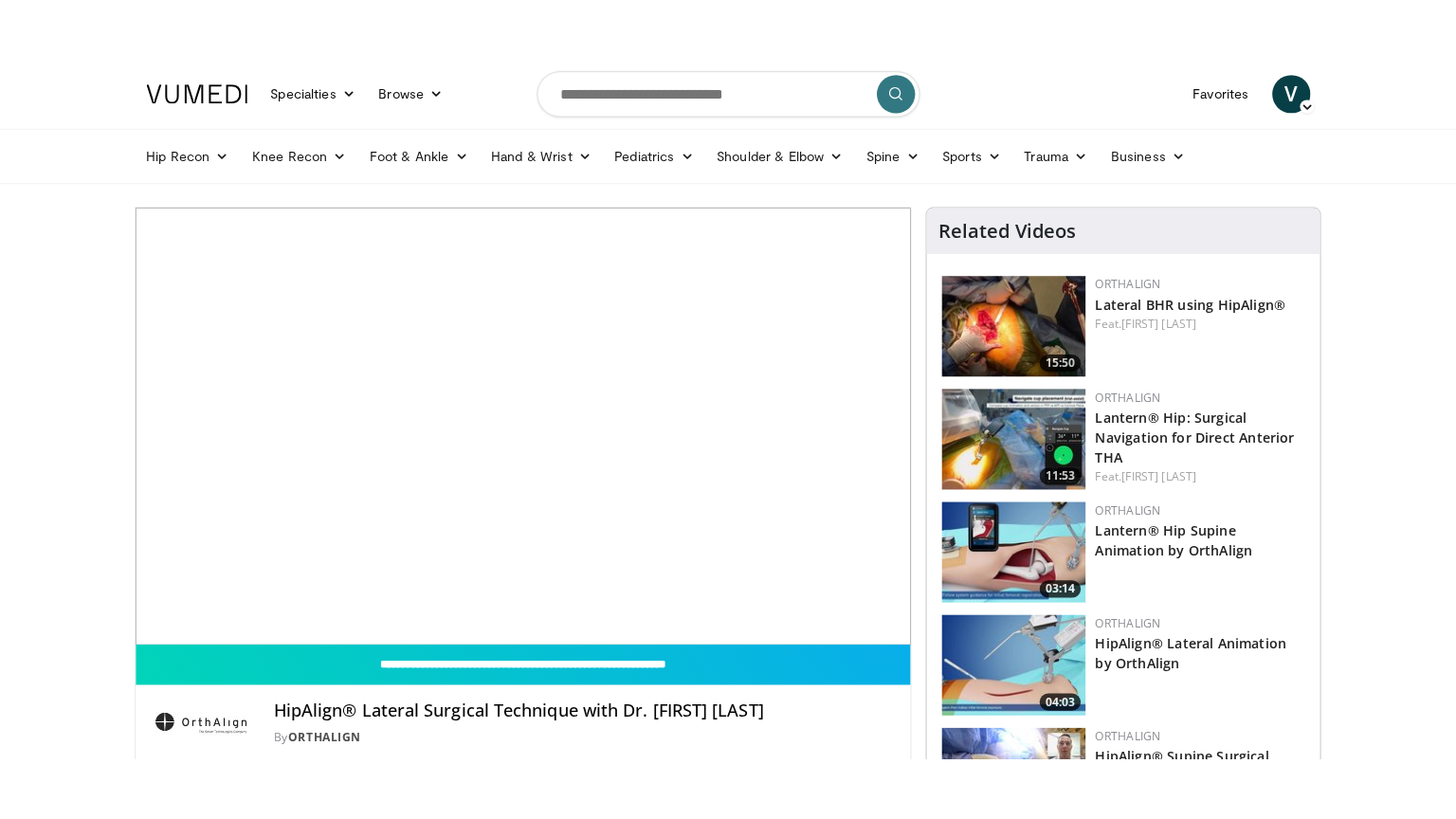 scroll, scrollTop: 0, scrollLeft: 0, axis: both 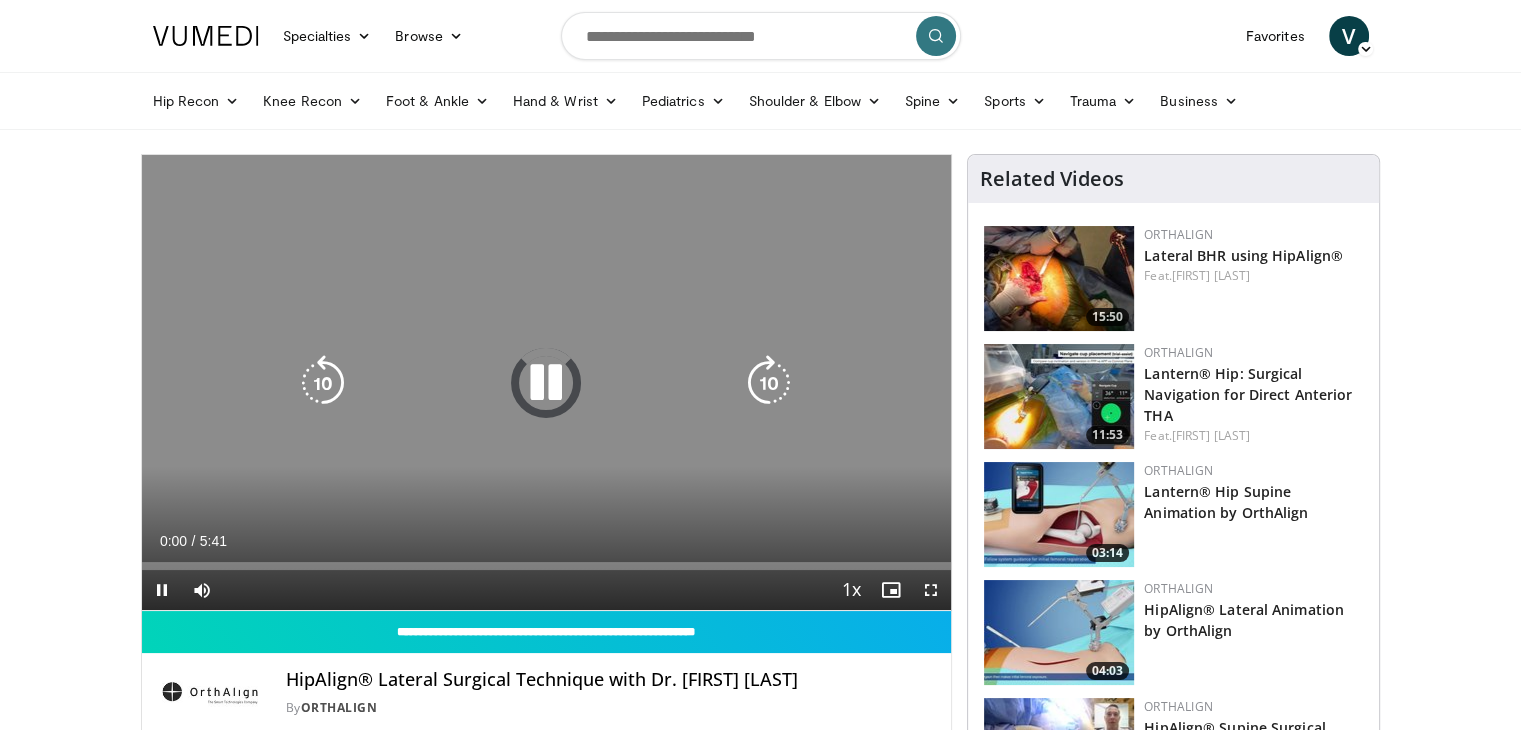 click at bounding box center (546, 383) 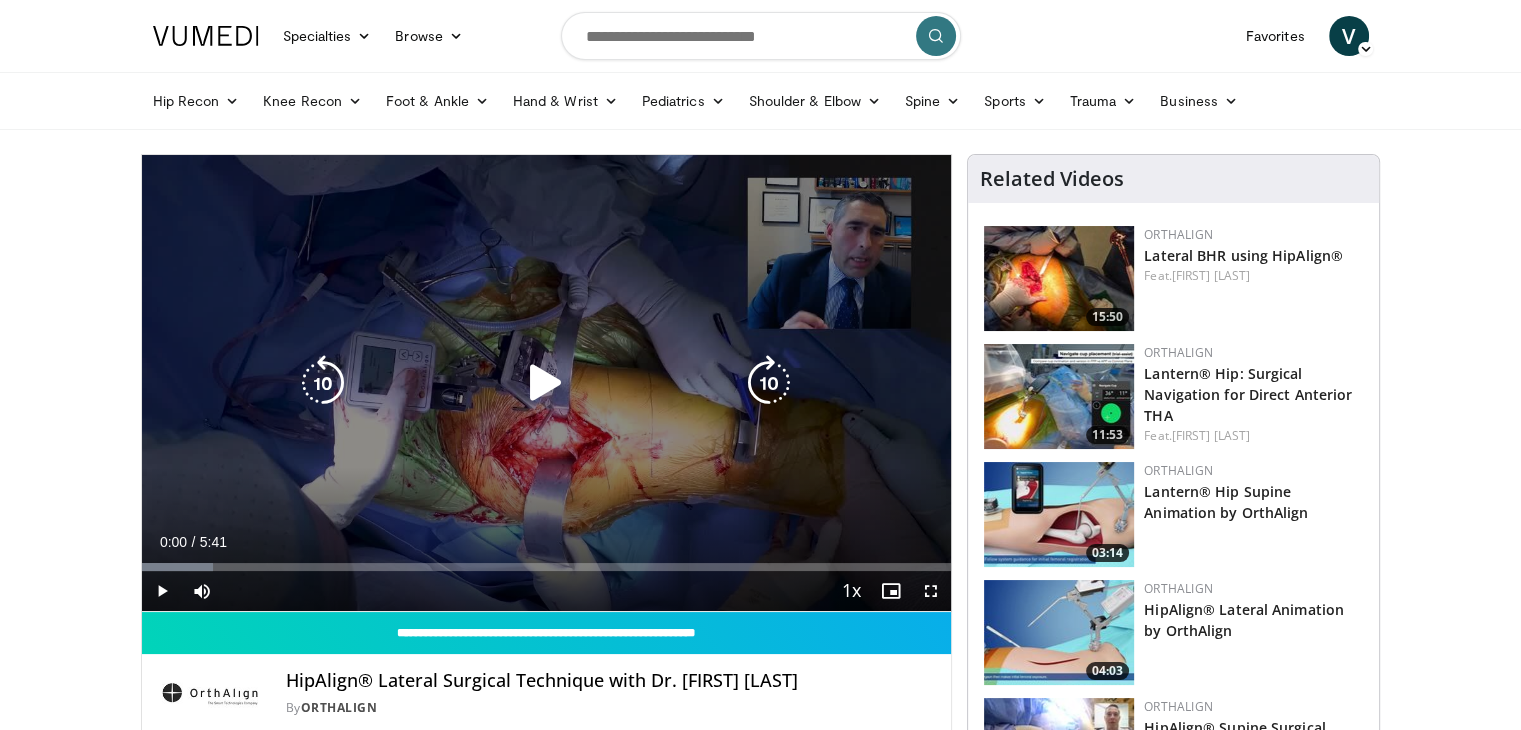 click at bounding box center (546, 383) 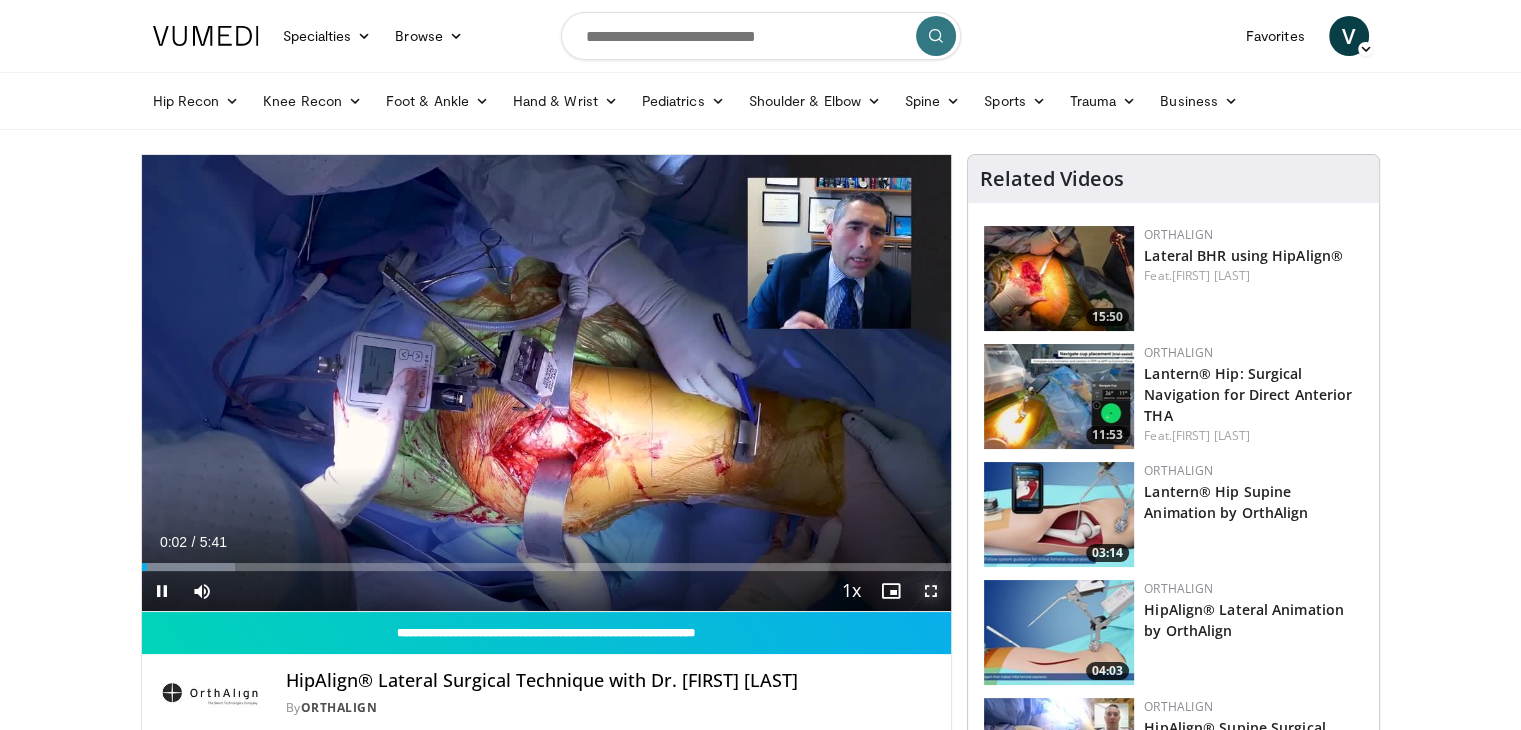 click at bounding box center [931, 591] 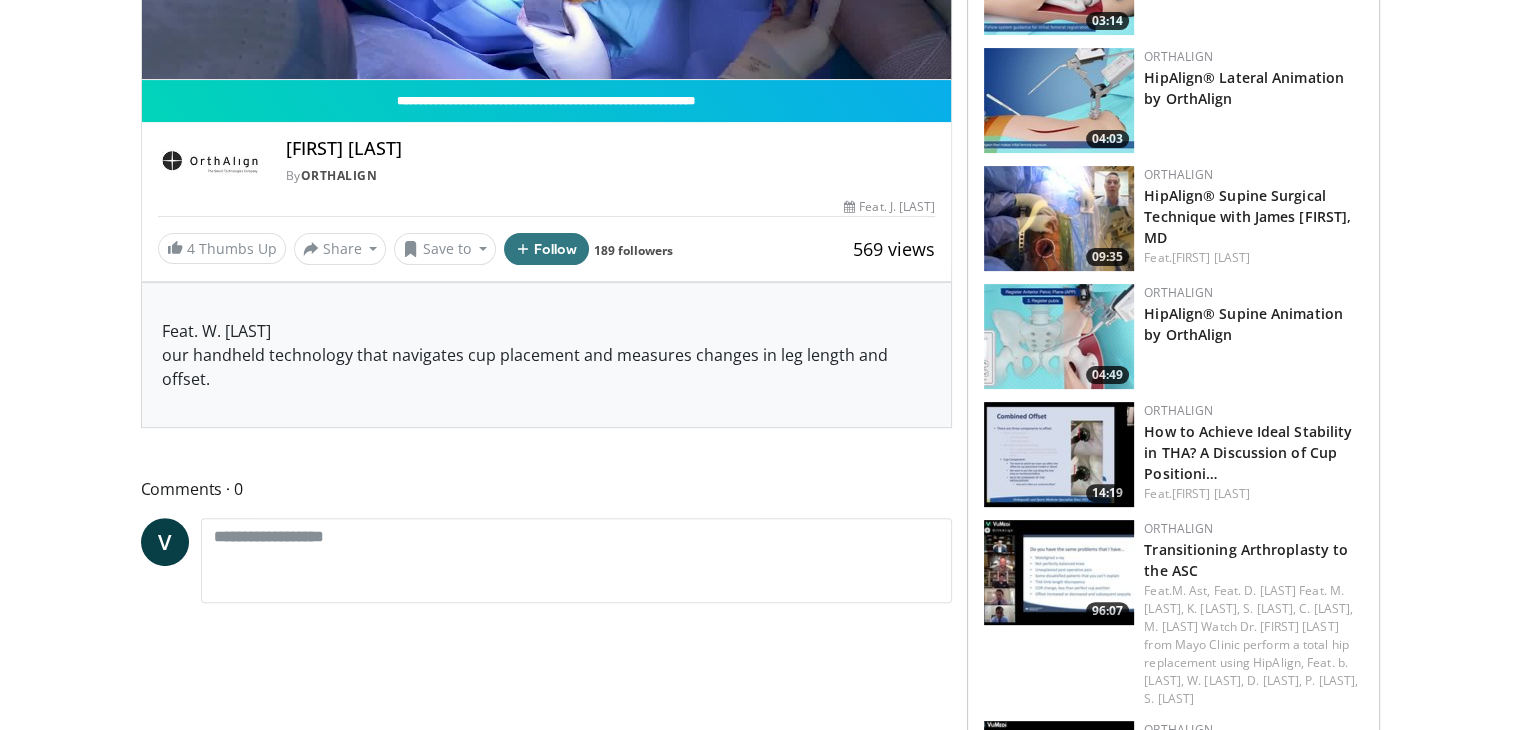 scroll, scrollTop: 538, scrollLeft: 0, axis: vertical 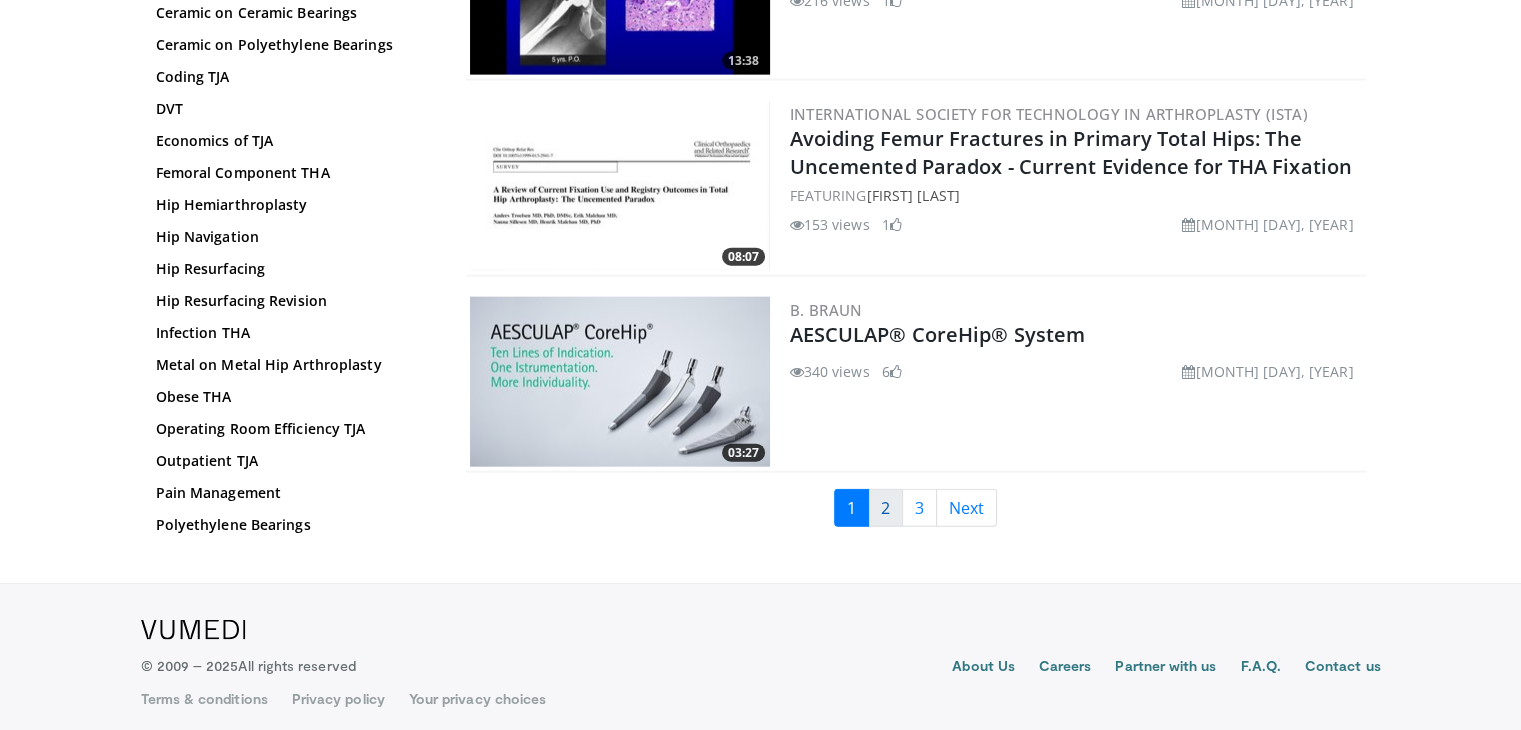 click on "2" at bounding box center [885, 508] 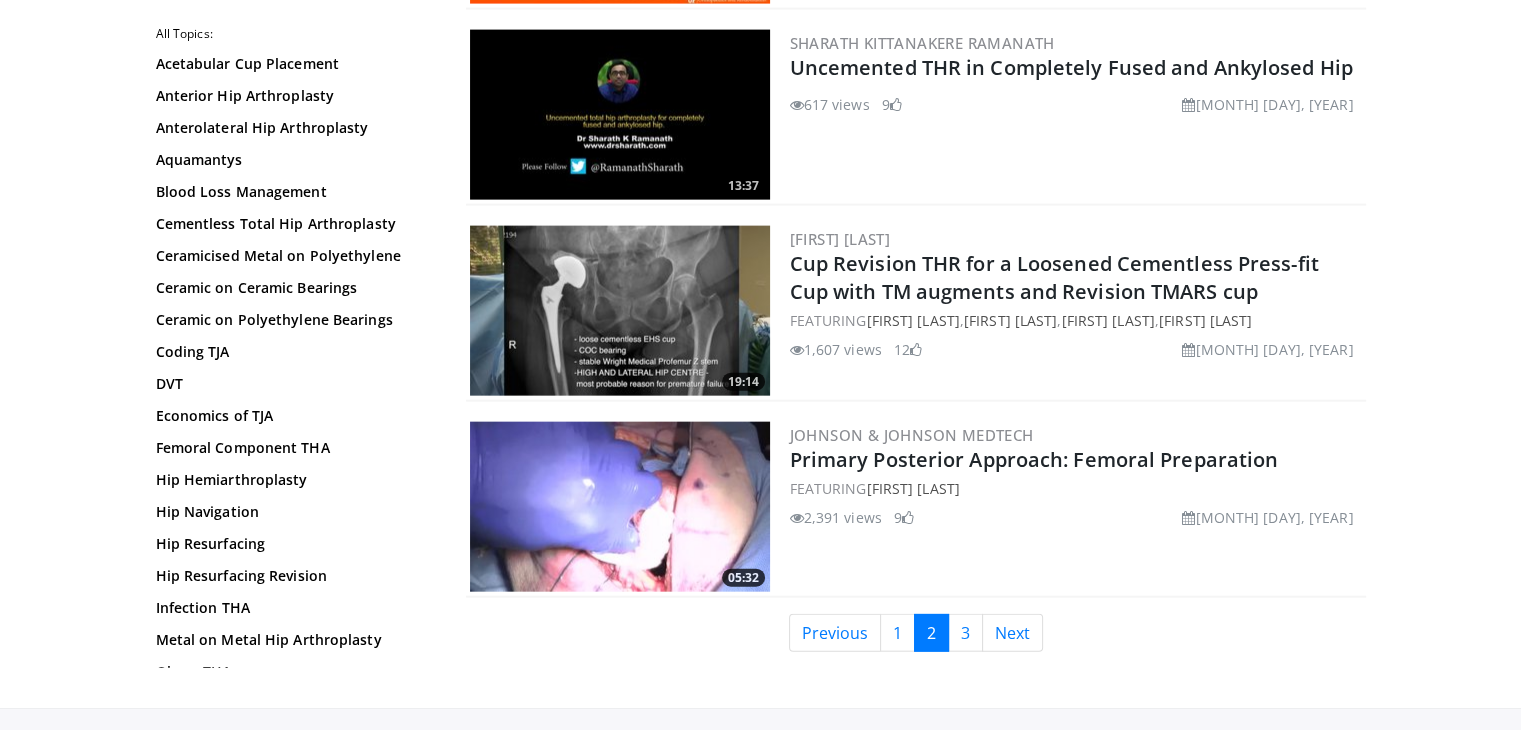 scroll, scrollTop: 4524, scrollLeft: 0, axis: vertical 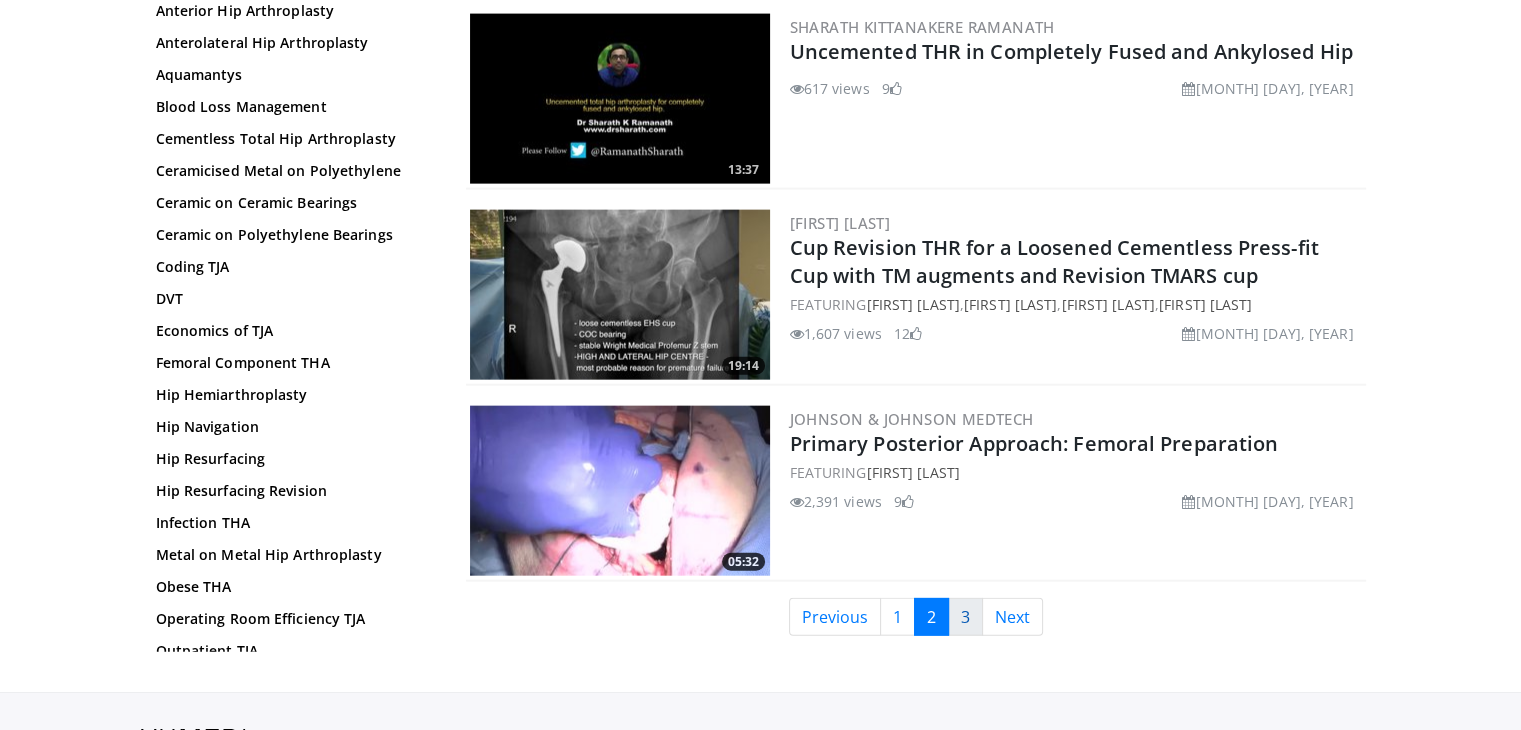 click on "3" at bounding box center (965, 617) 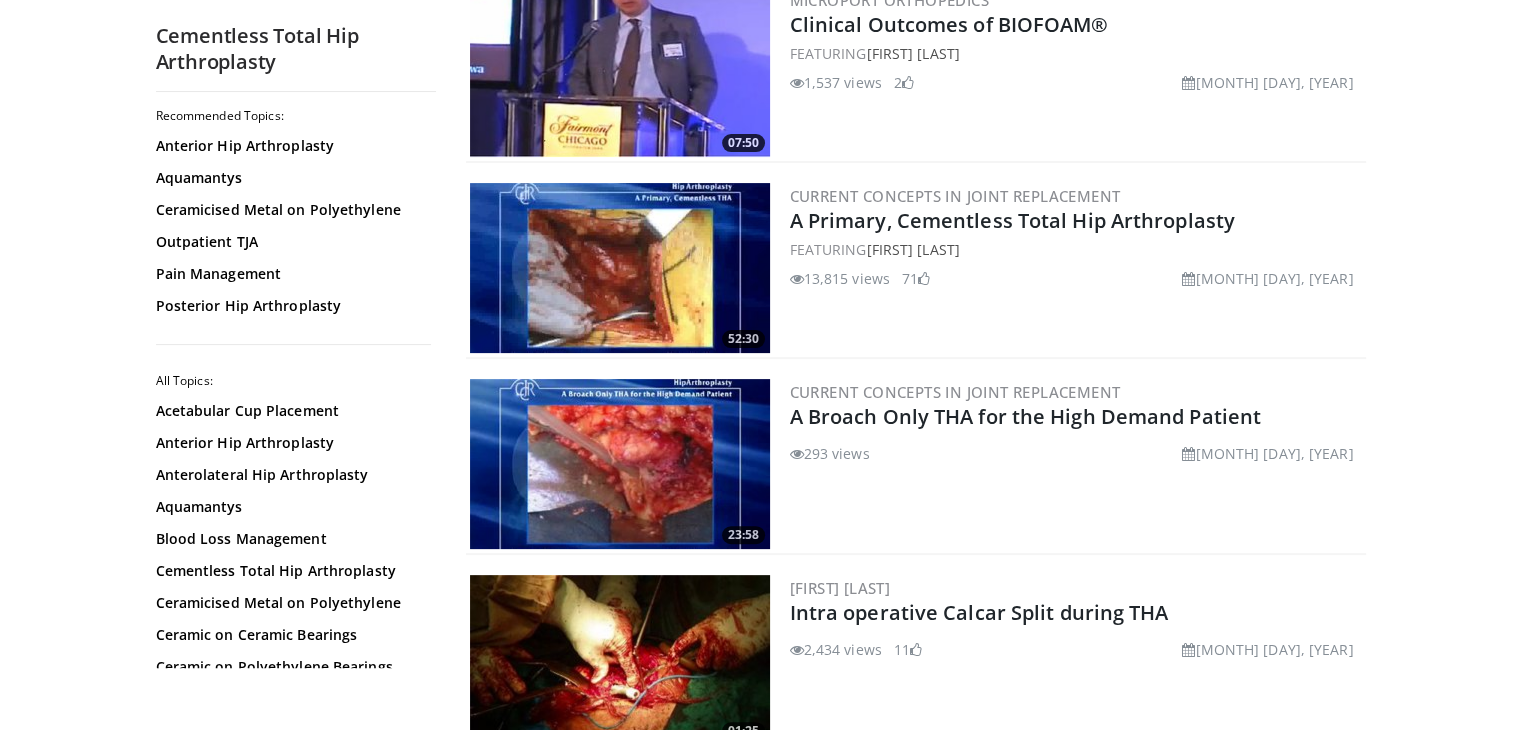 scroll, scrollTop: 474, scrollLeft: 0, axis: vertical 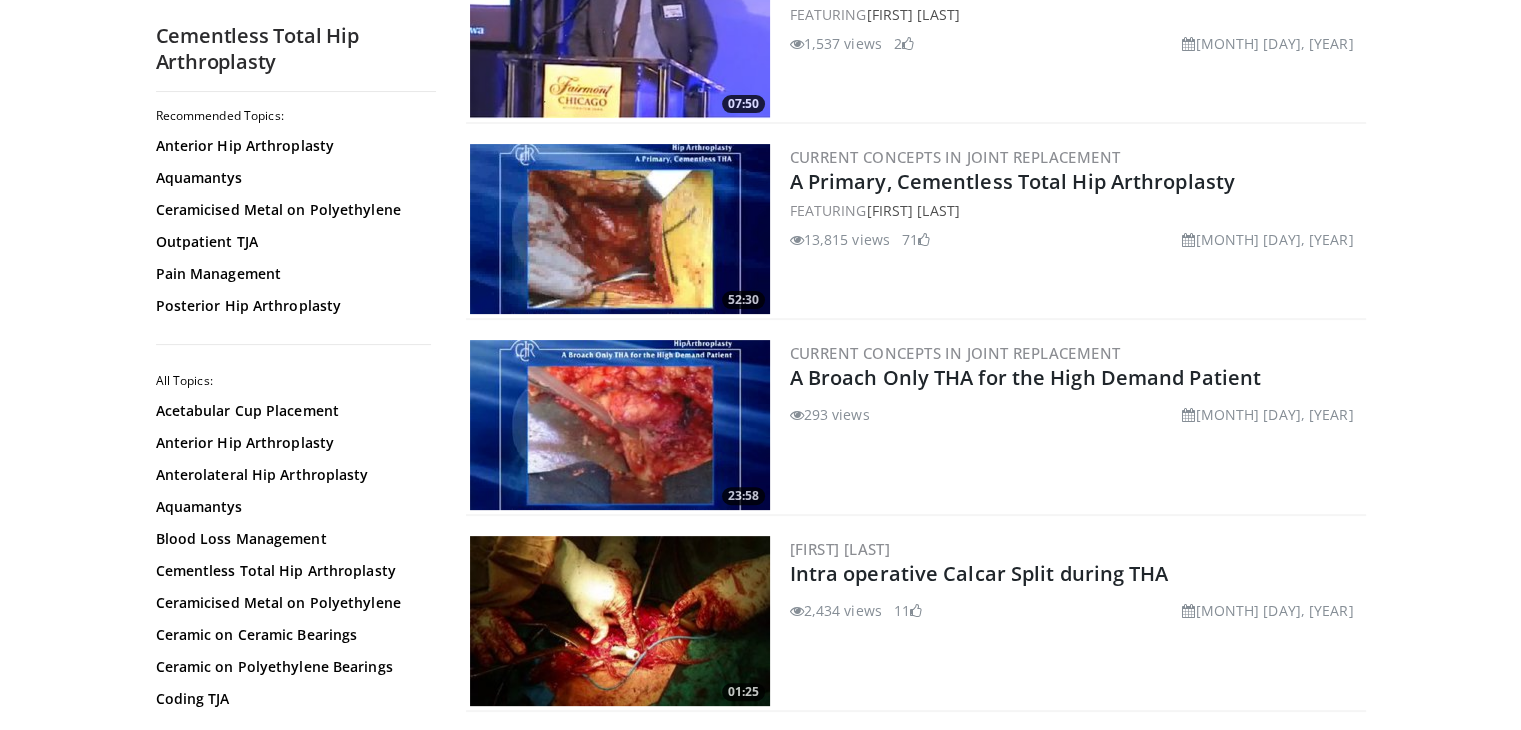 click at bounding box center [620, 229] 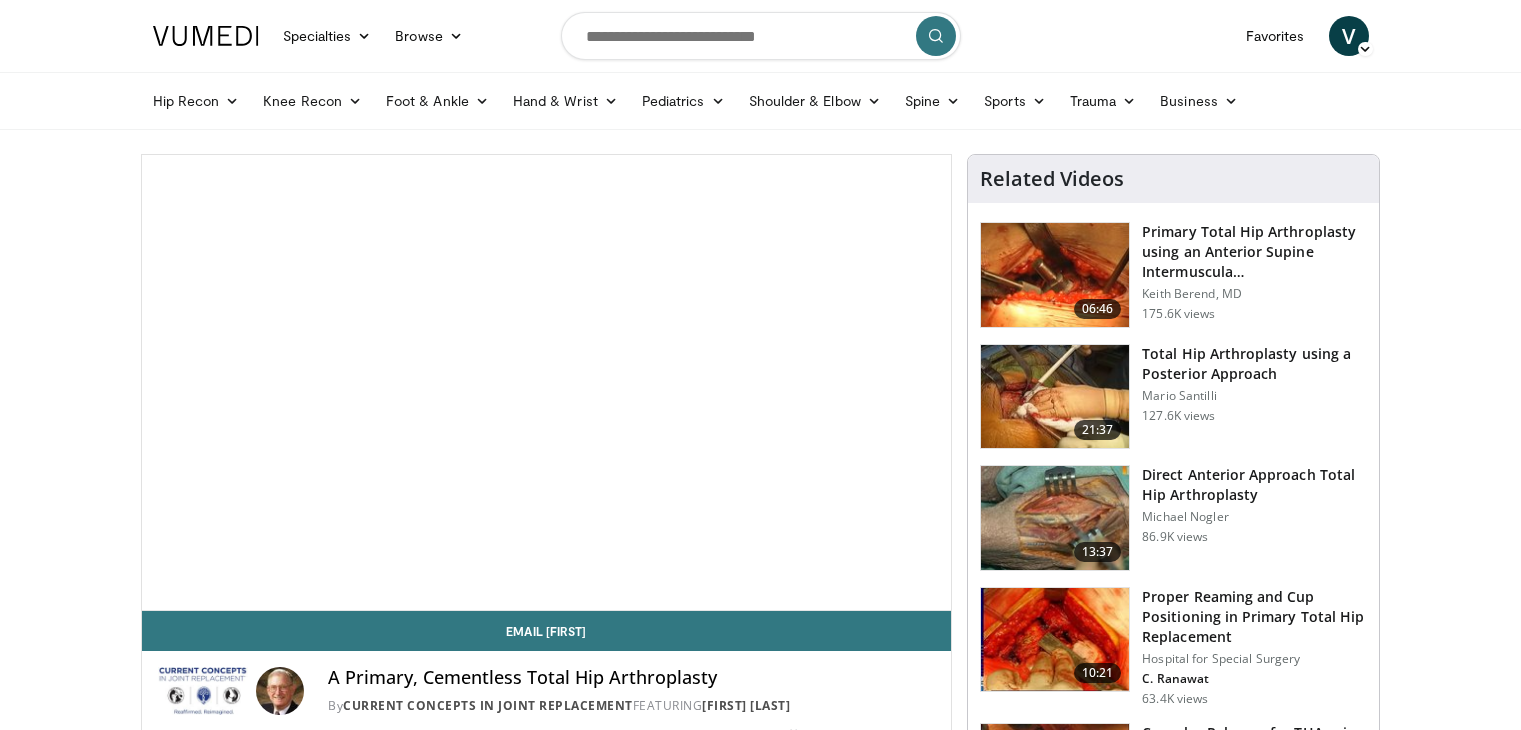 scroll, scrollTop: 0, scrollLeft: 0, axis: both 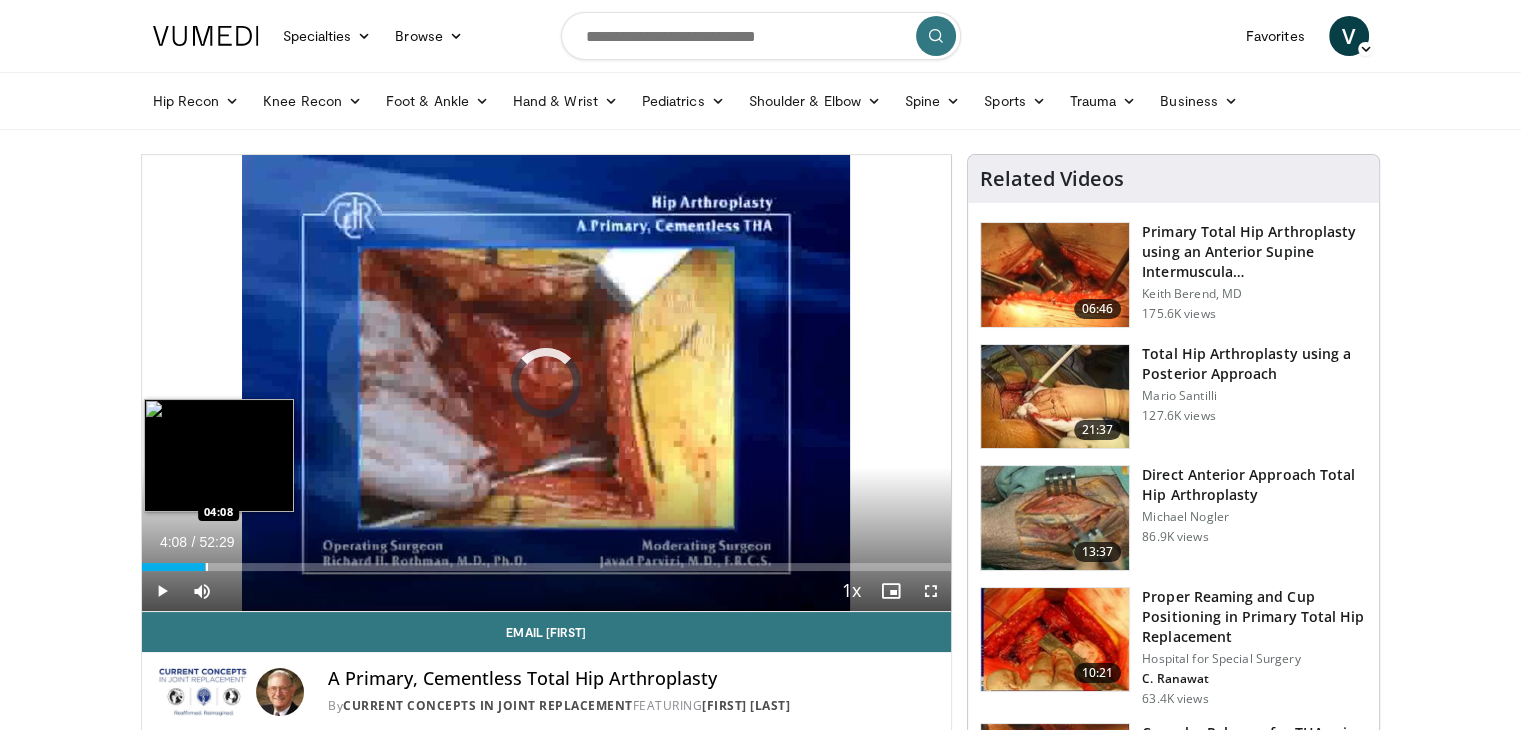 click at bounding box center (207, 567) 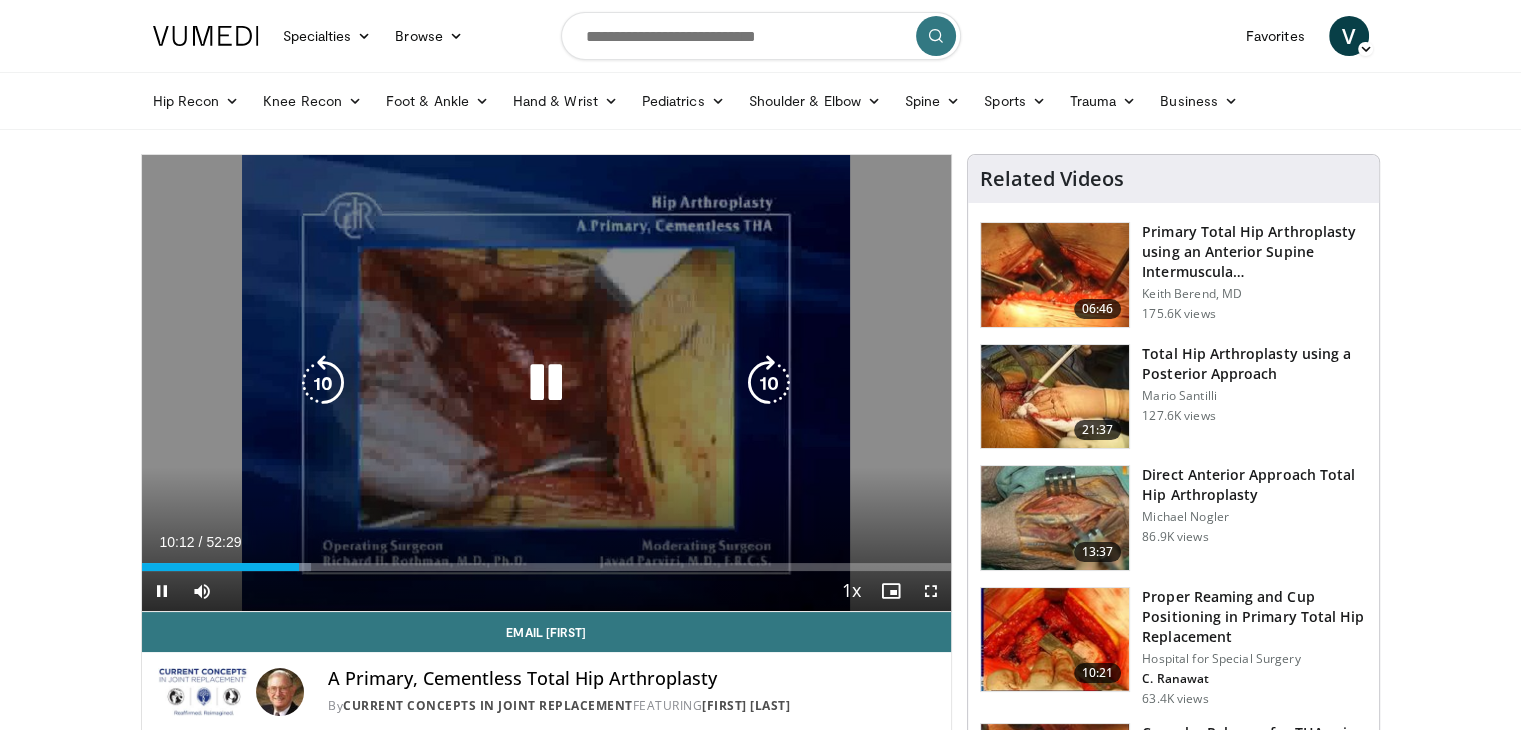 click at bounding box center [546, 383] 